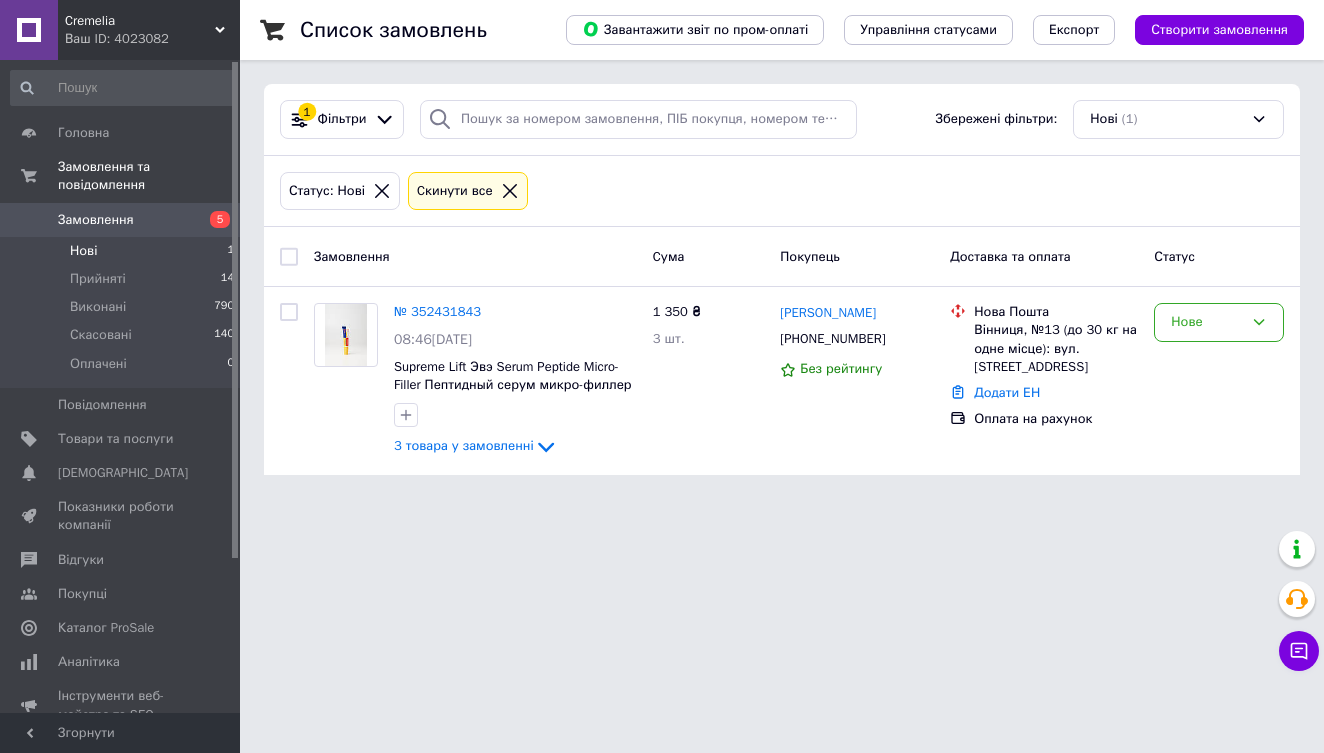 scroll, scrollTop: 0, scrollLeft: 0, axis: both 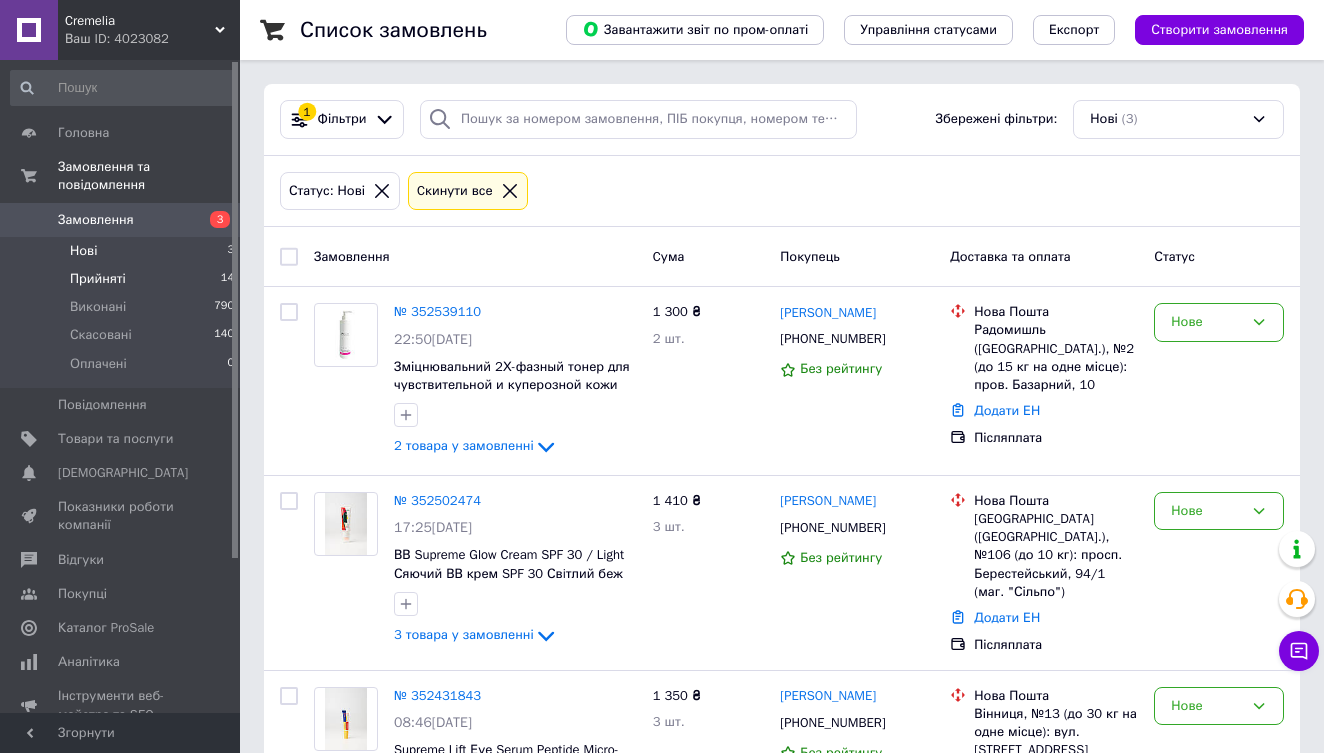 click on "Прийняті 14" at bounding box center (123, 279) 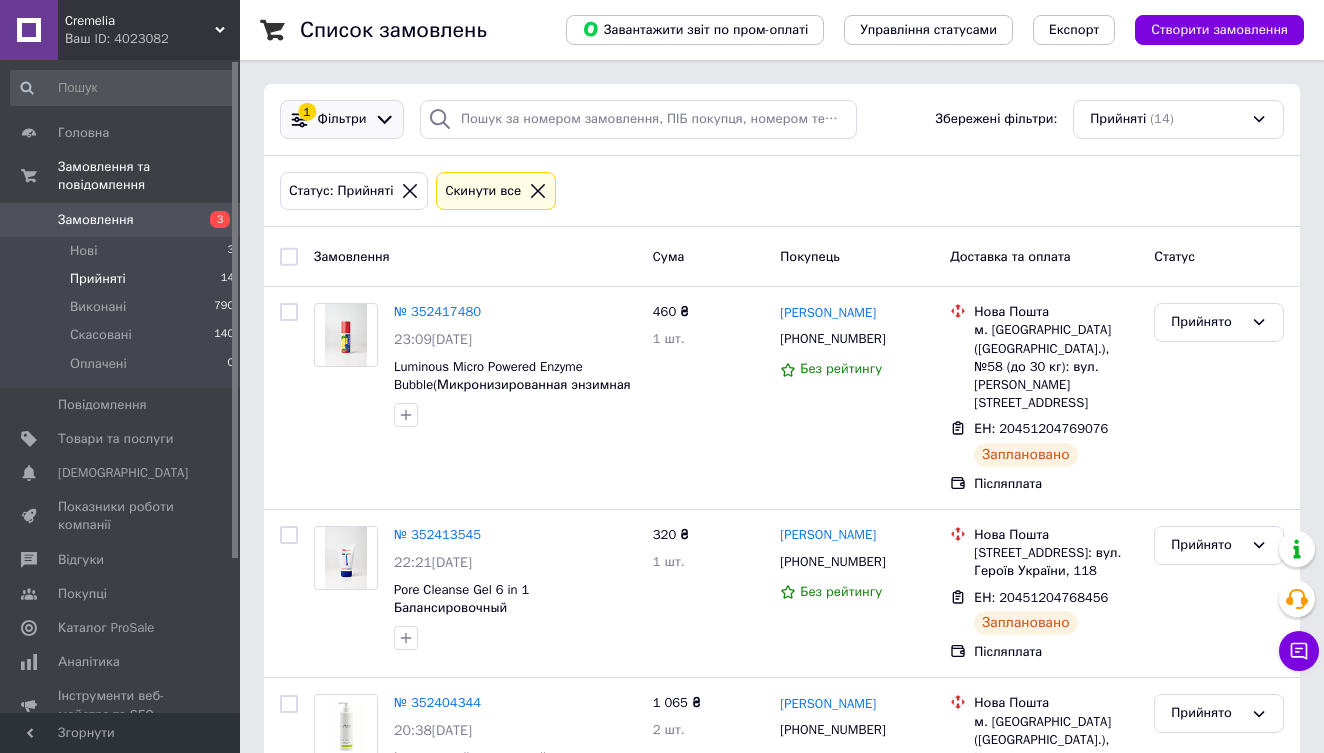 click on "Фільтри" at bounding box center [342, 119] 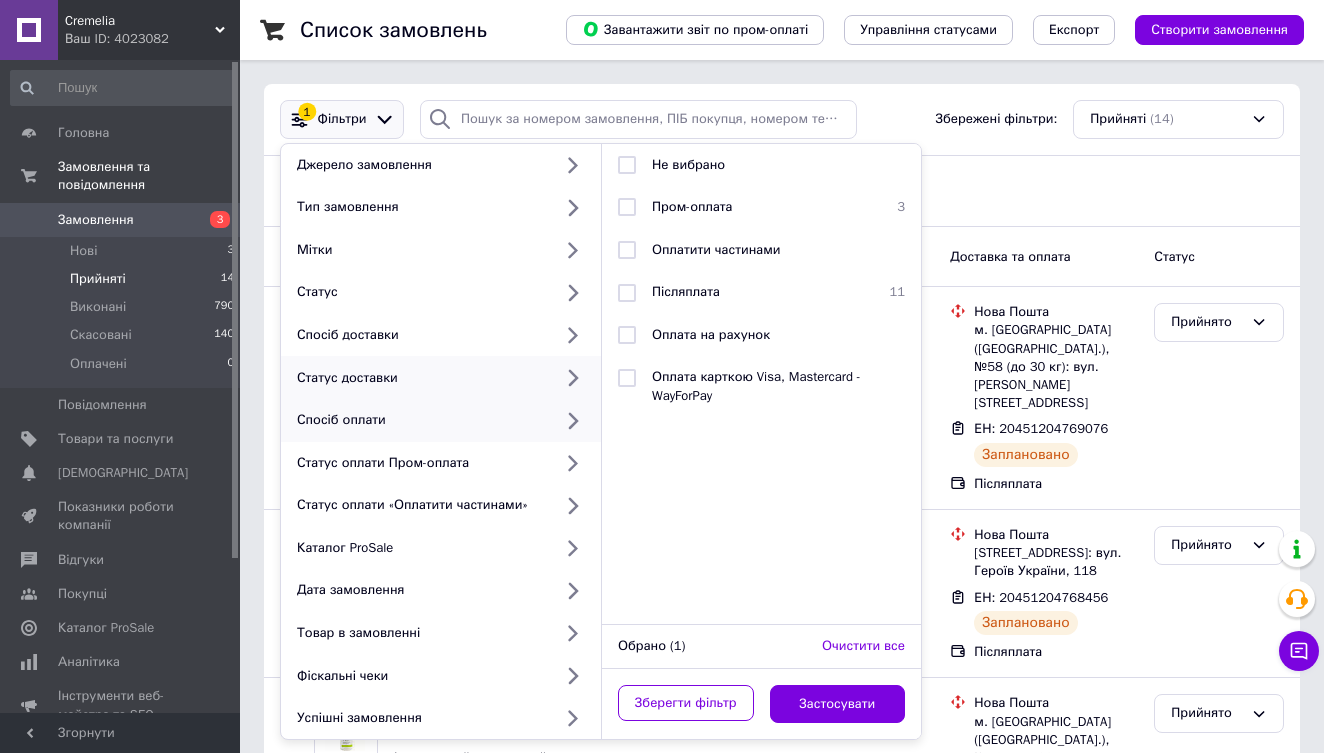 click on "Статус доставки" at bounding box center [420, 378] 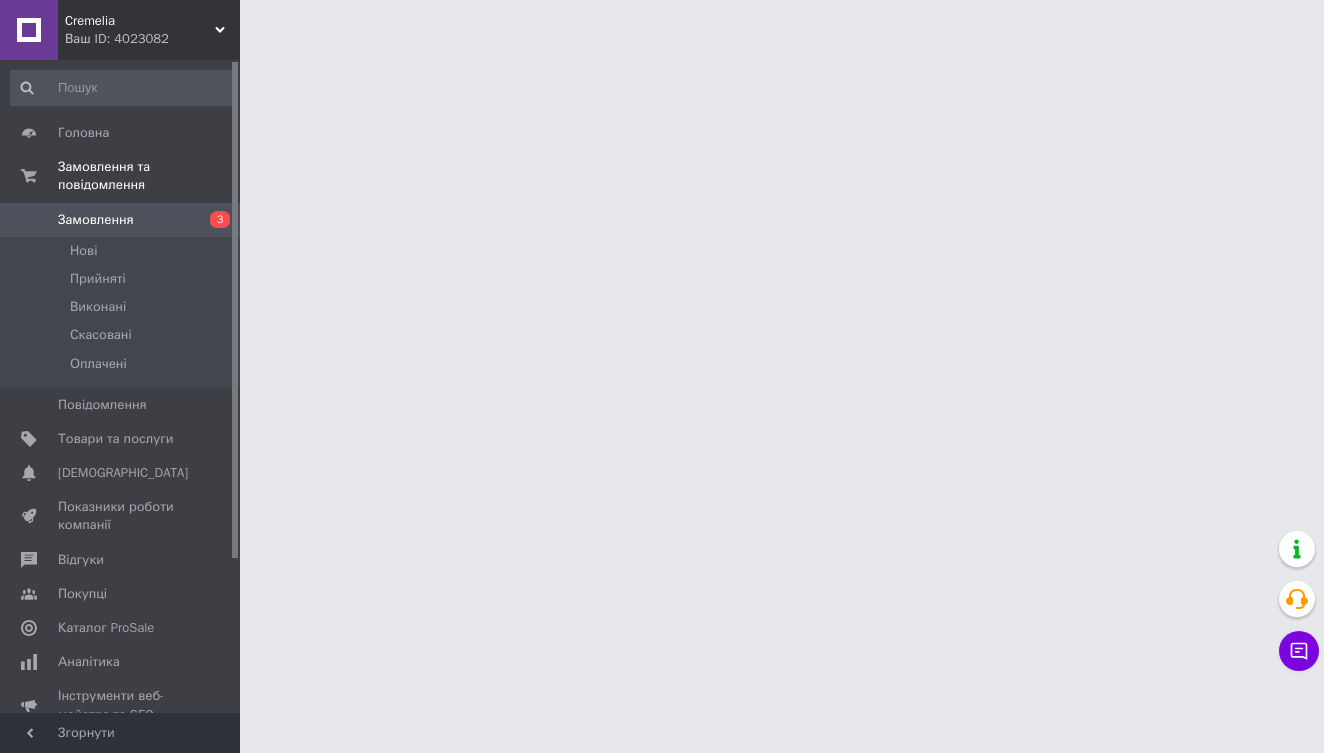 scroll, scrollTop: 0, scrollLeft: 0, axis: both 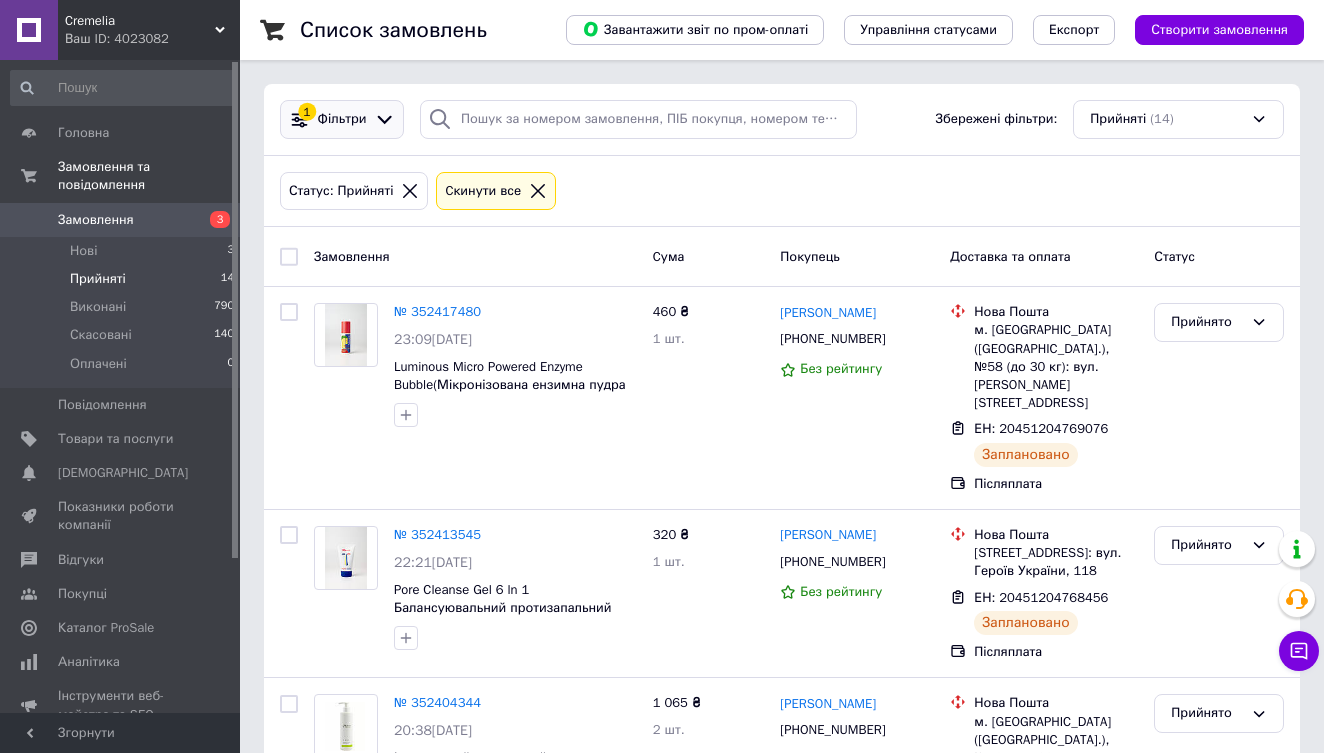 click 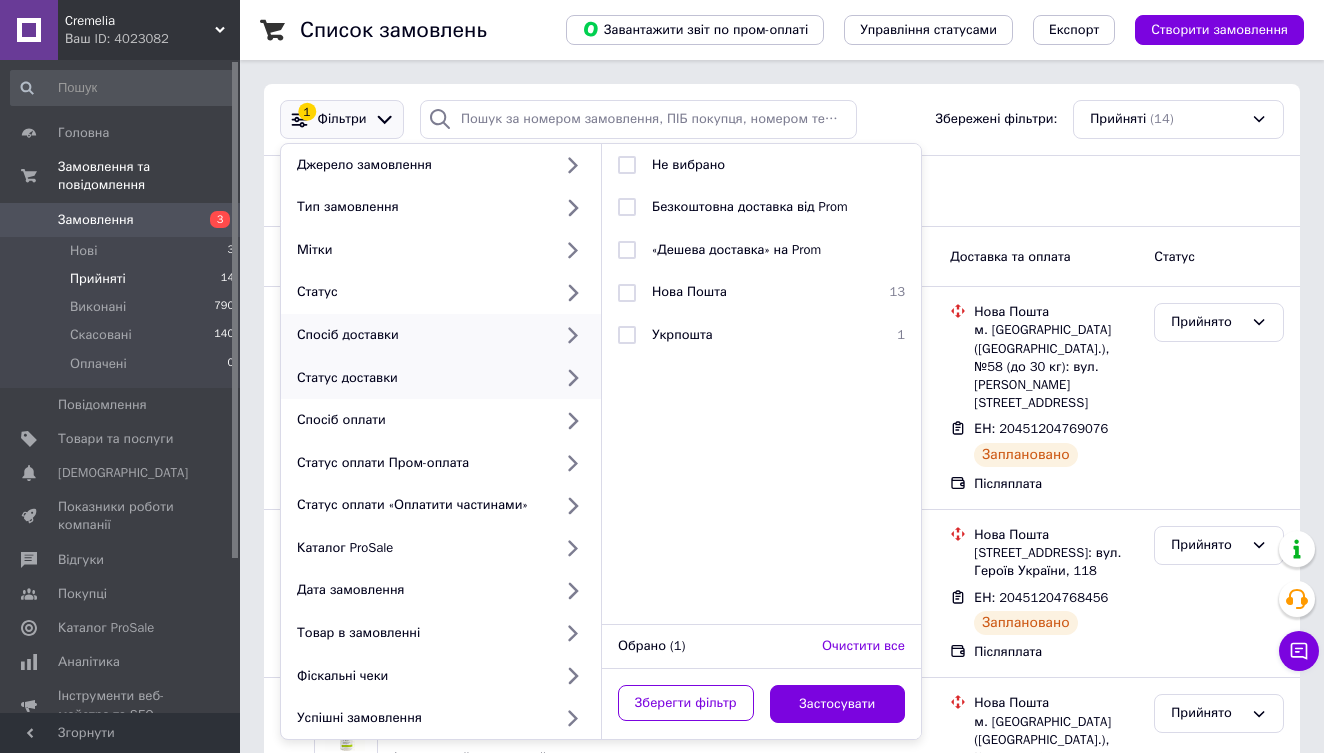 click on "Статус доставки" at bounding box center (420, 378) 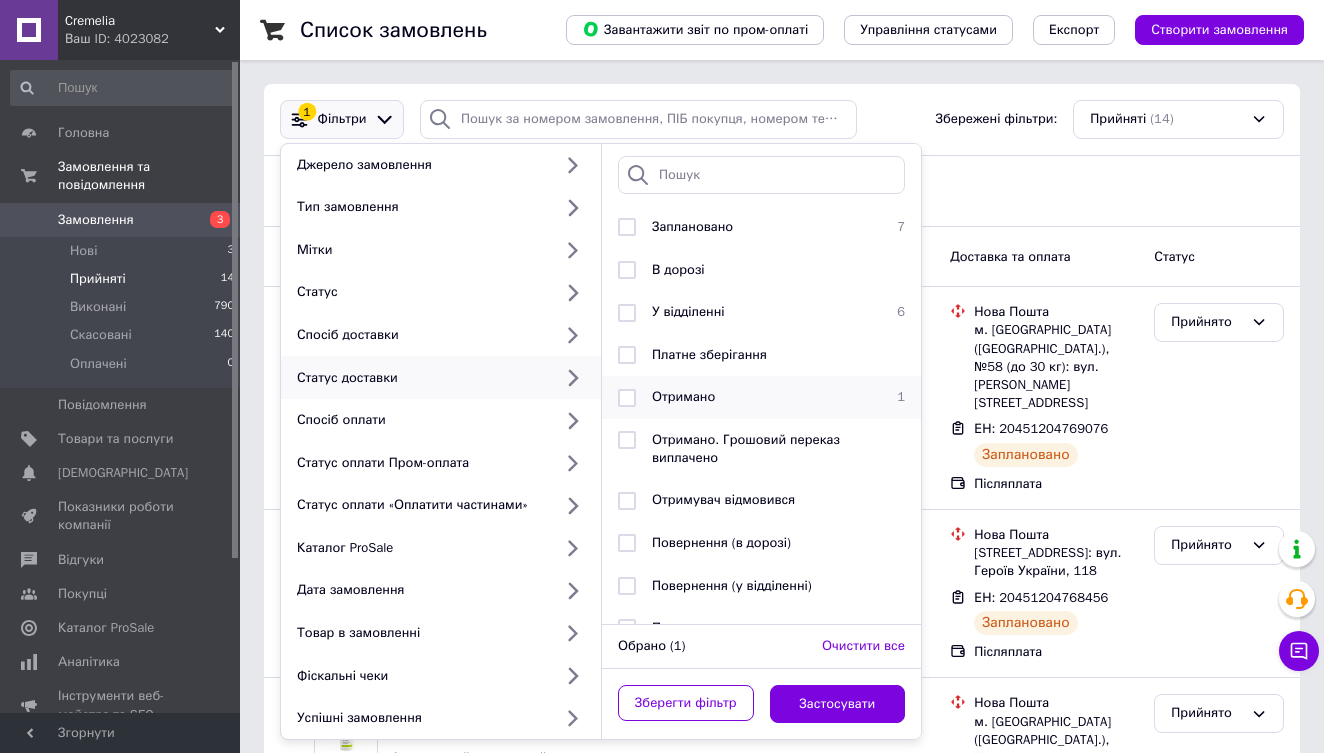 click at bounding box center (627, 398) 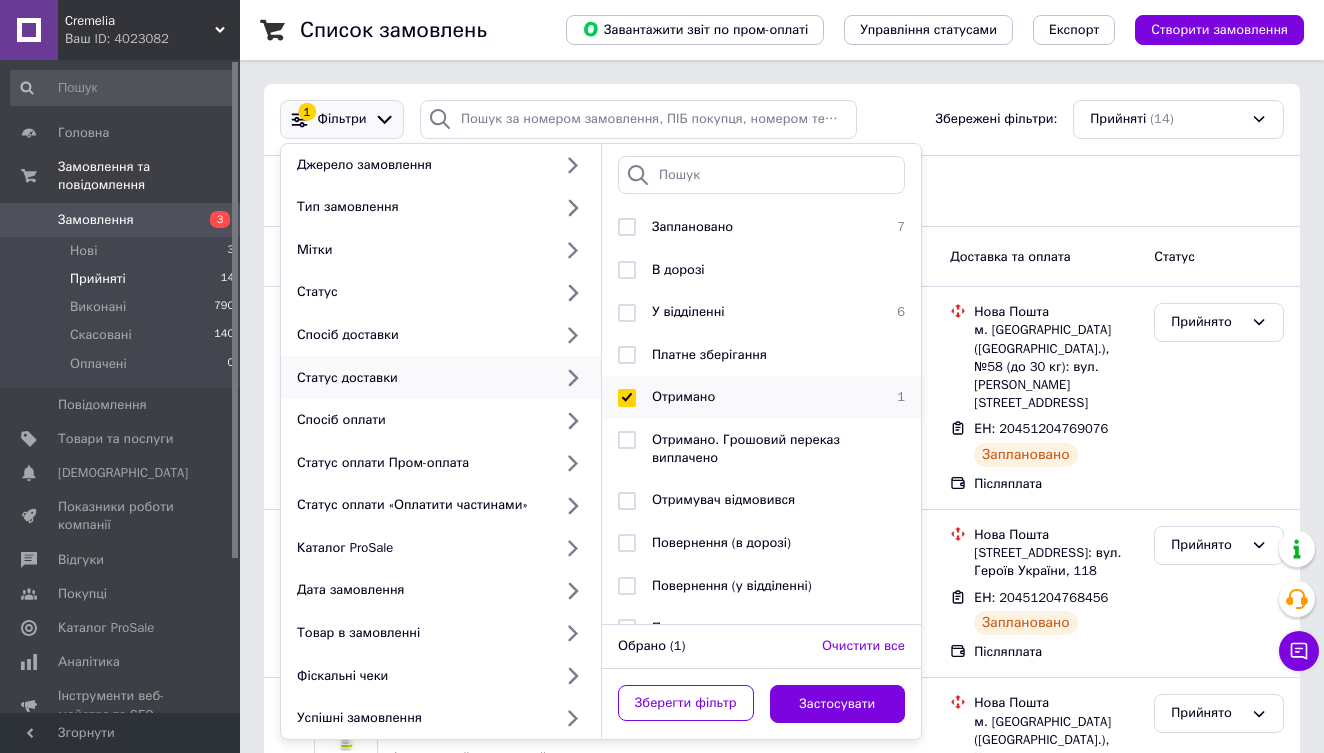 checkbox on "true" 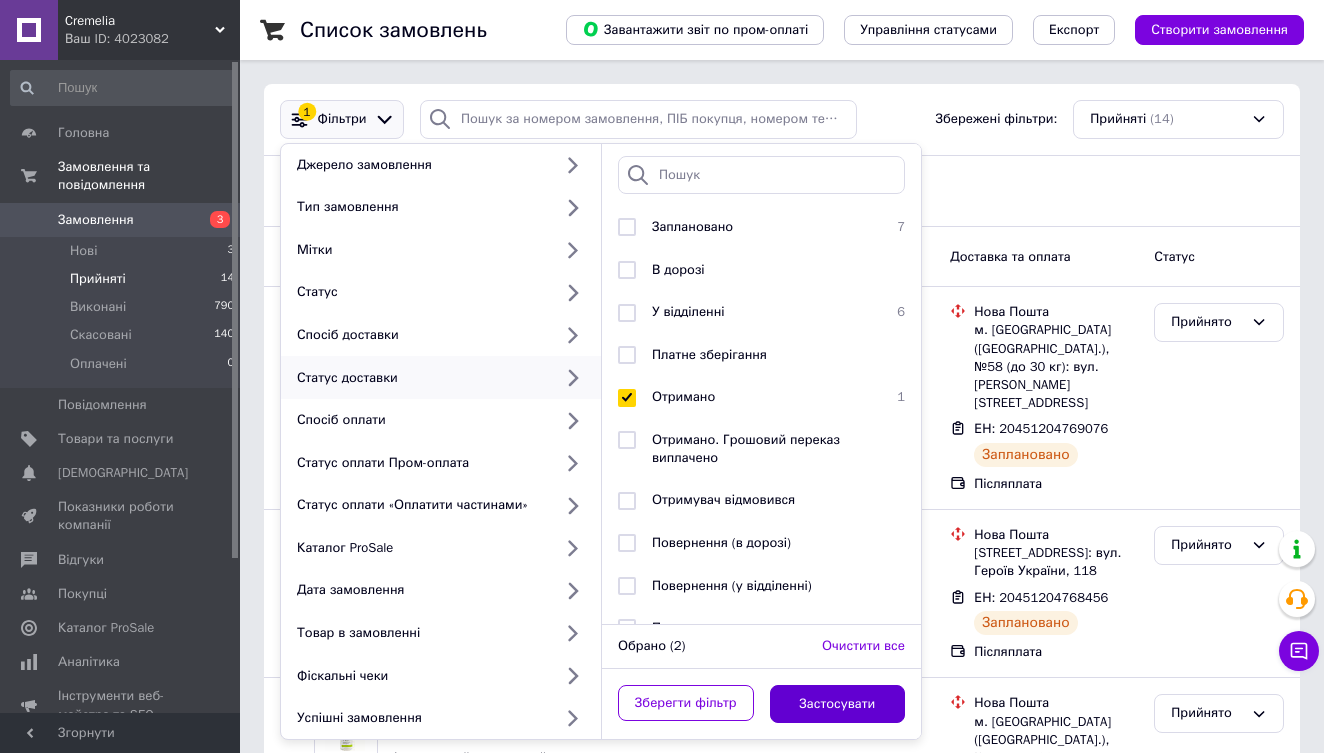 click on "Застосувати" at bounding box center [838, 704] 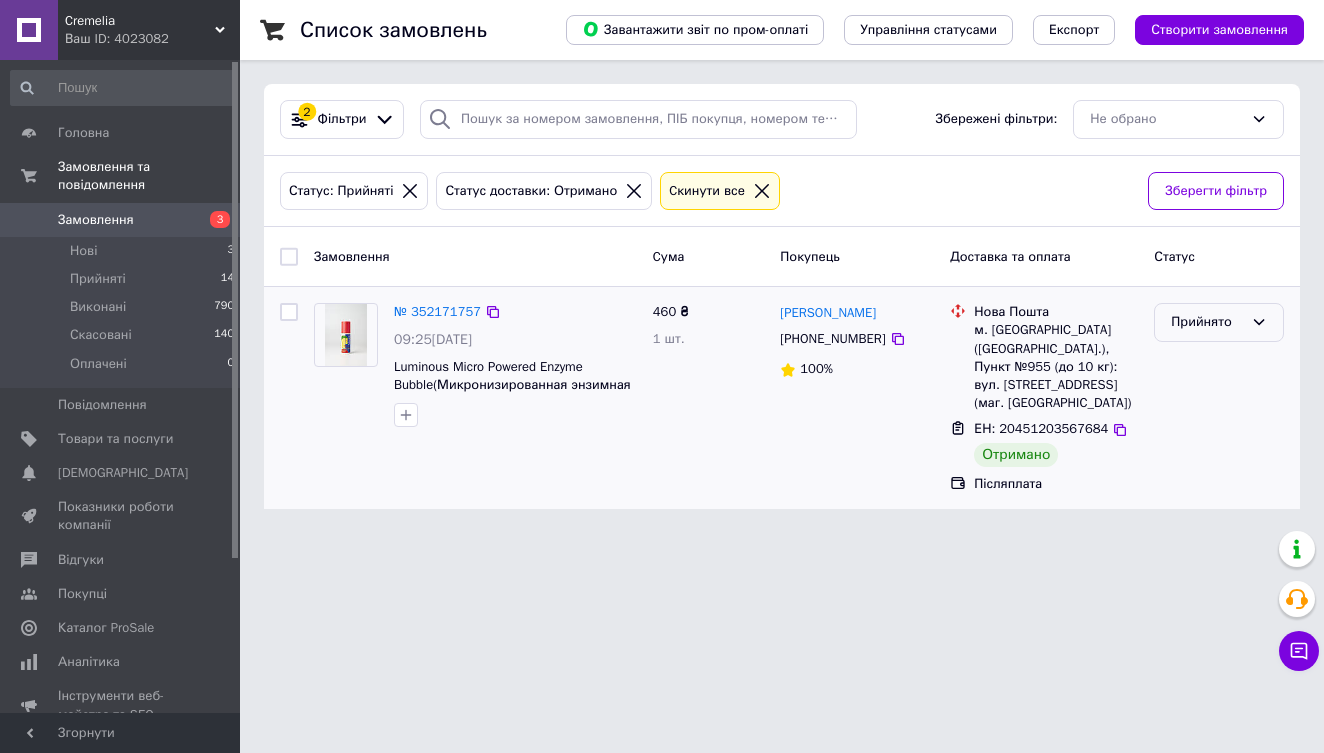 click on "Прийнято" at bounding box center (1207, 322) 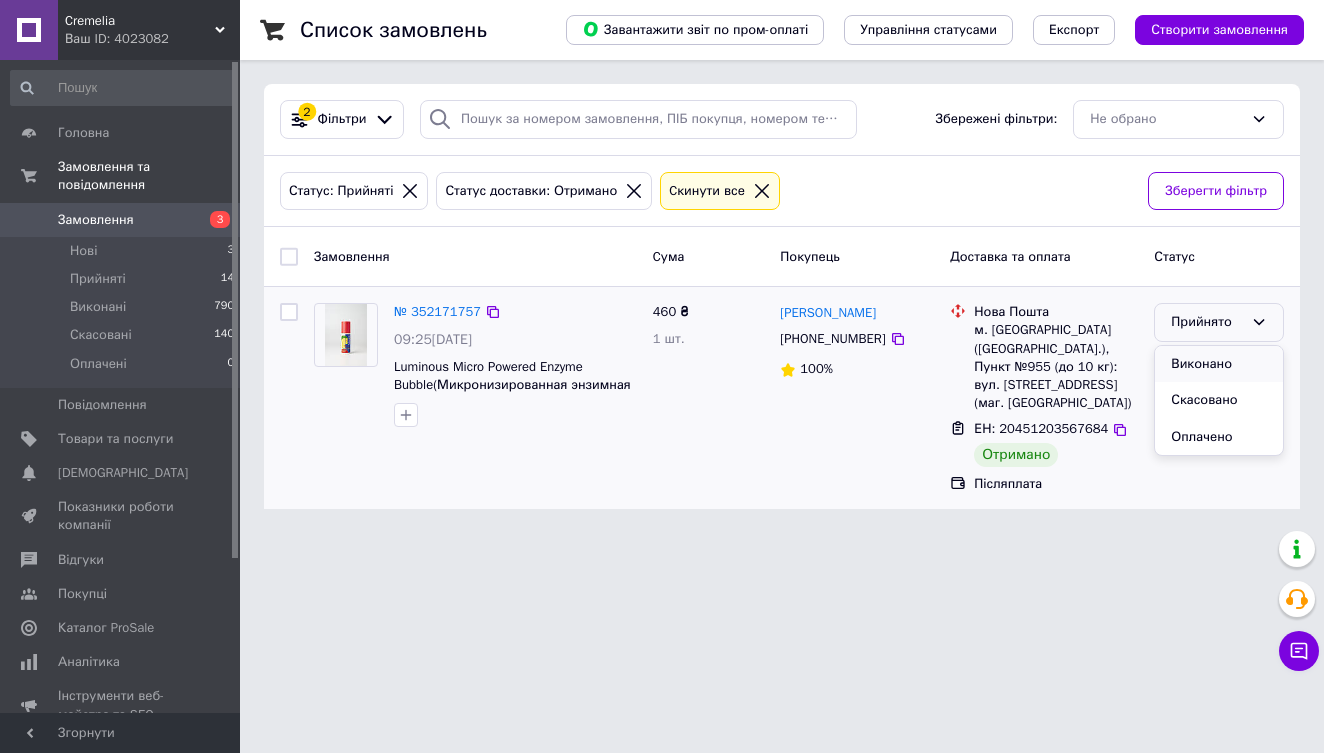 click on "Виконано" at bounding box center [1219, 364] 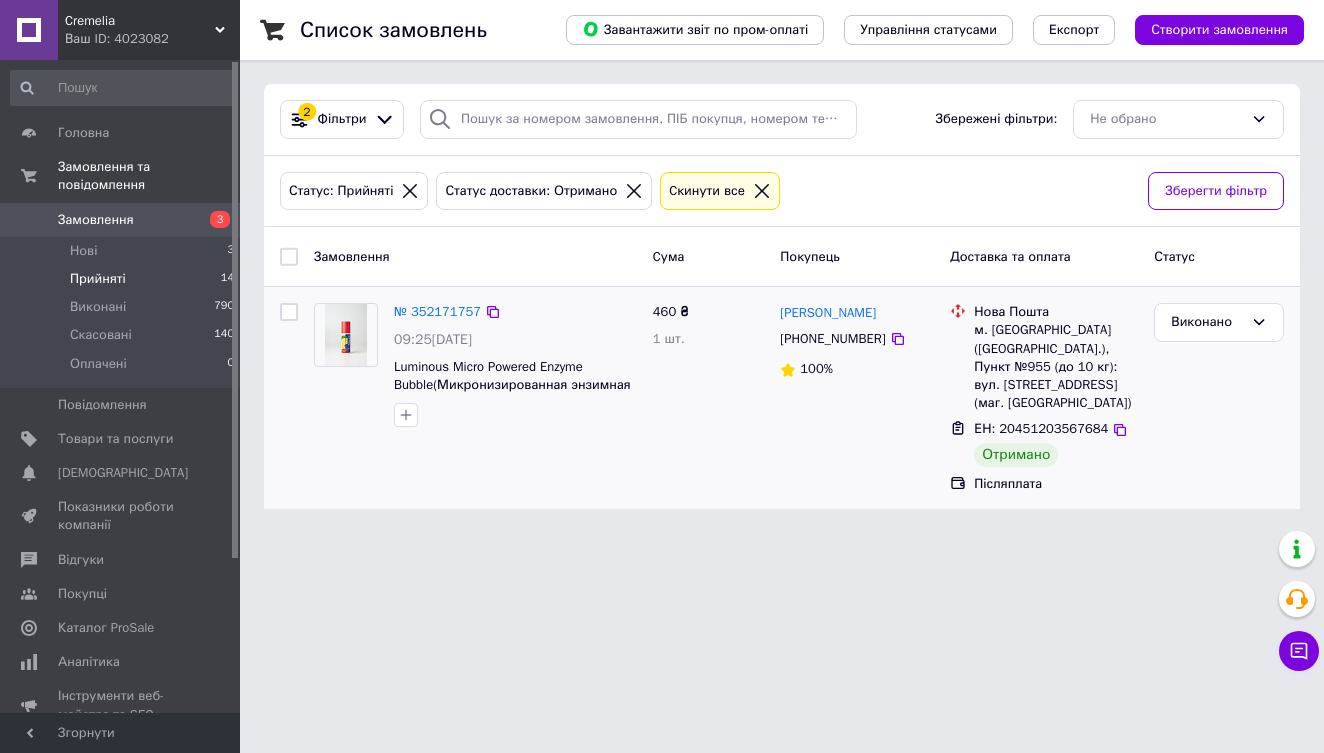 click on "Прийняті 14" at bounding box center (123, 279) 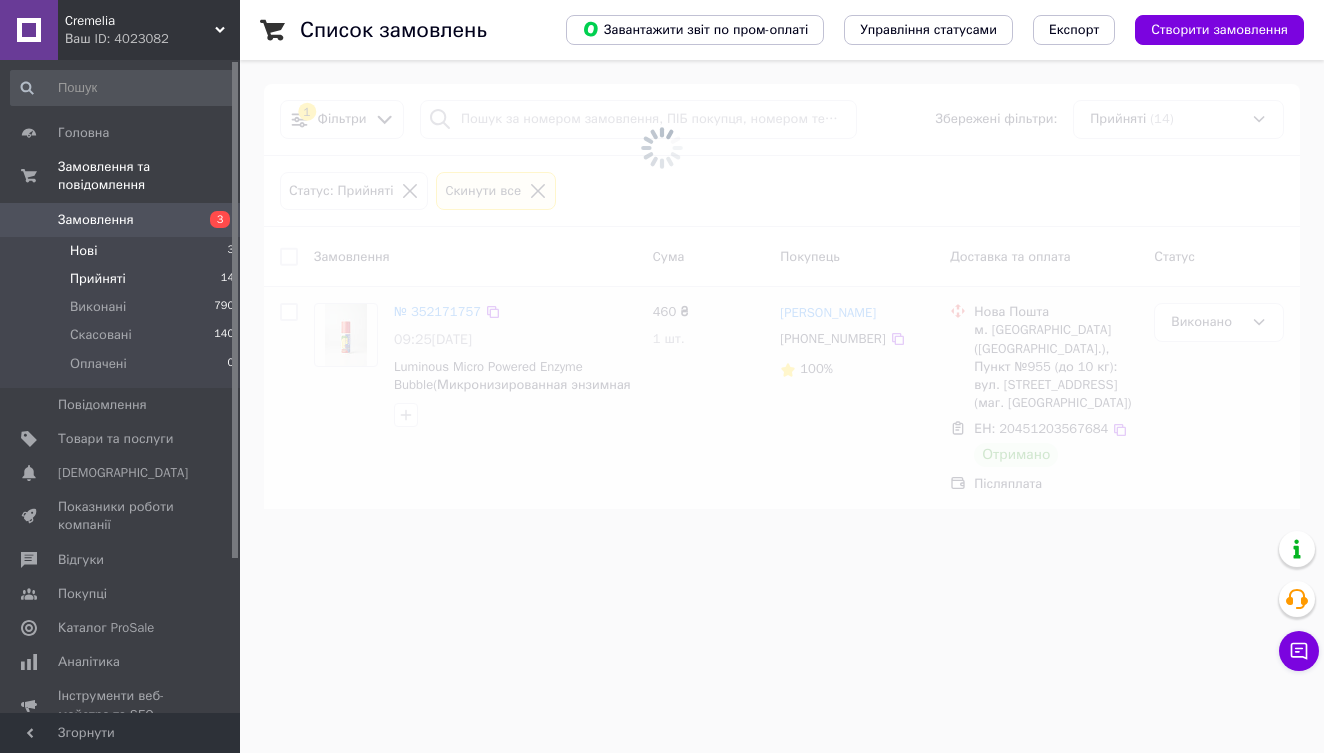 click on "Нові 3" at bounding box center (123, 251) 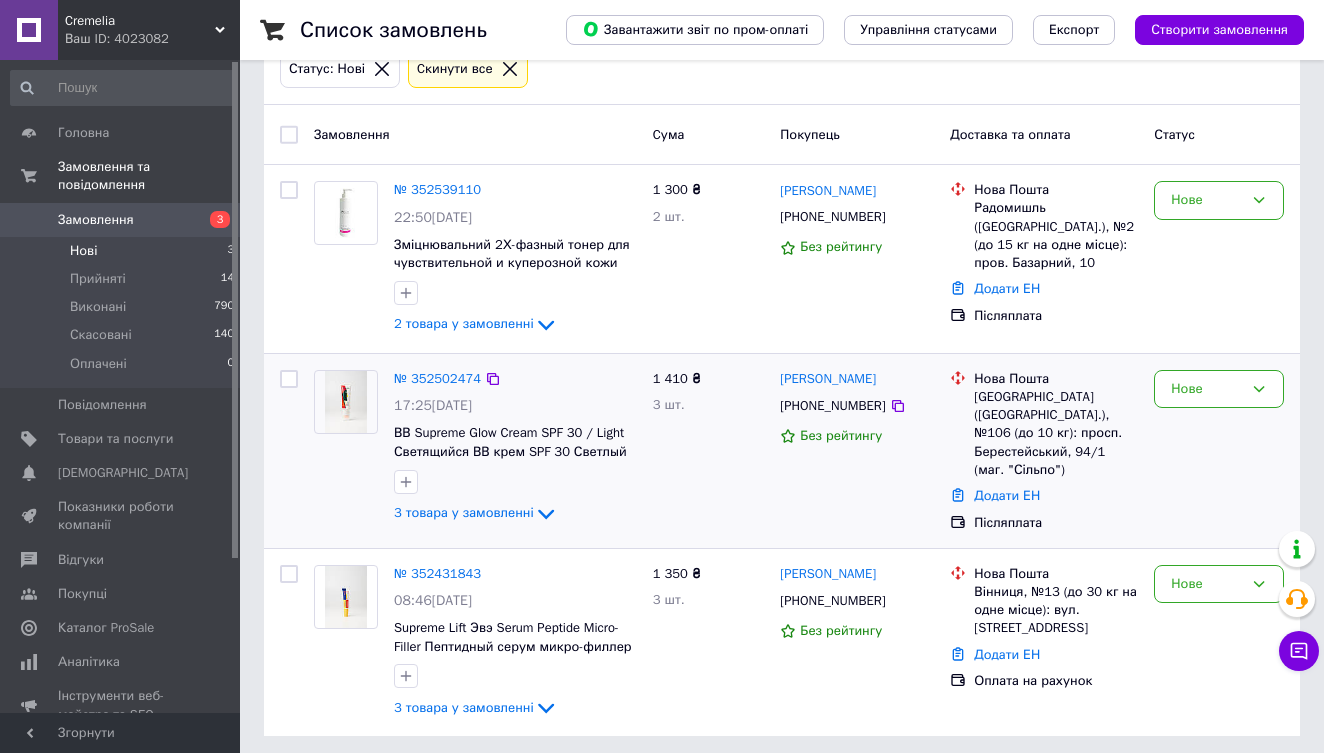 scroll, scrollTop: 121, scrollLeft: 0, axis: vertical 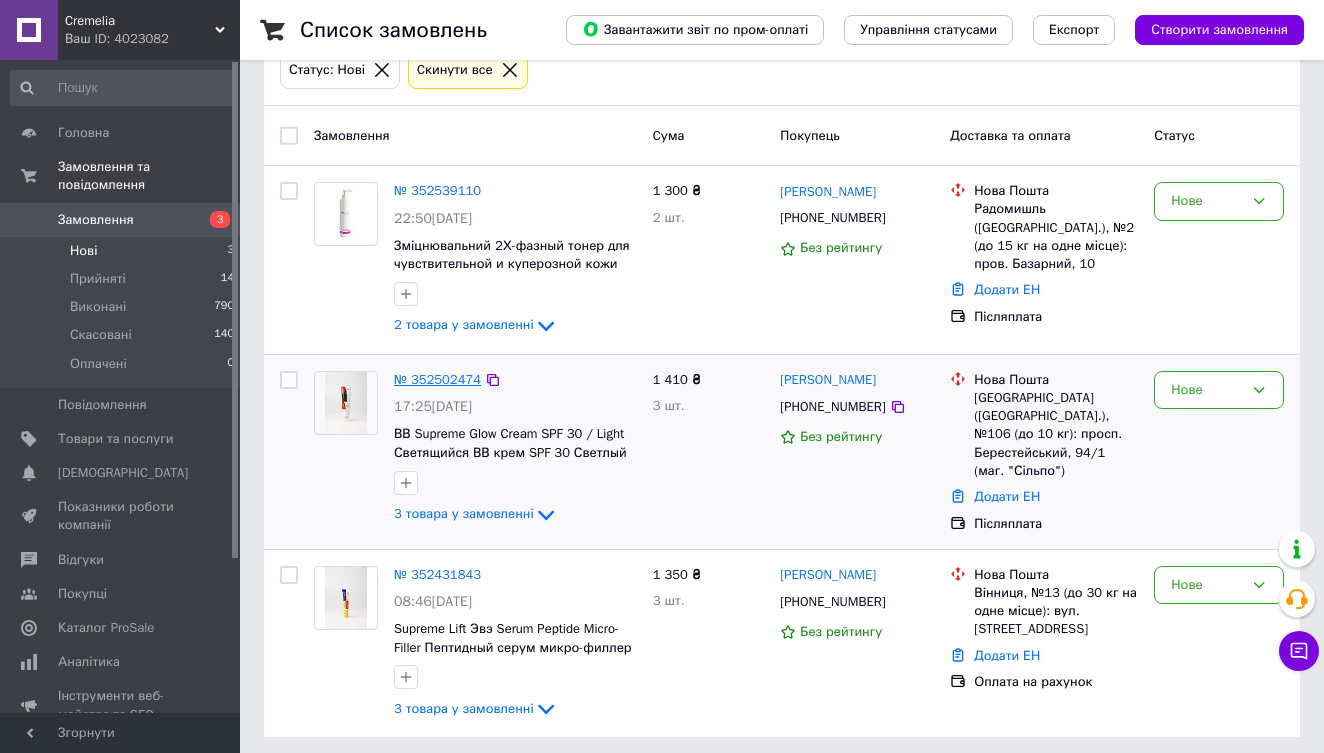 click on "№ 352502474" at bounding box center (437, 379) 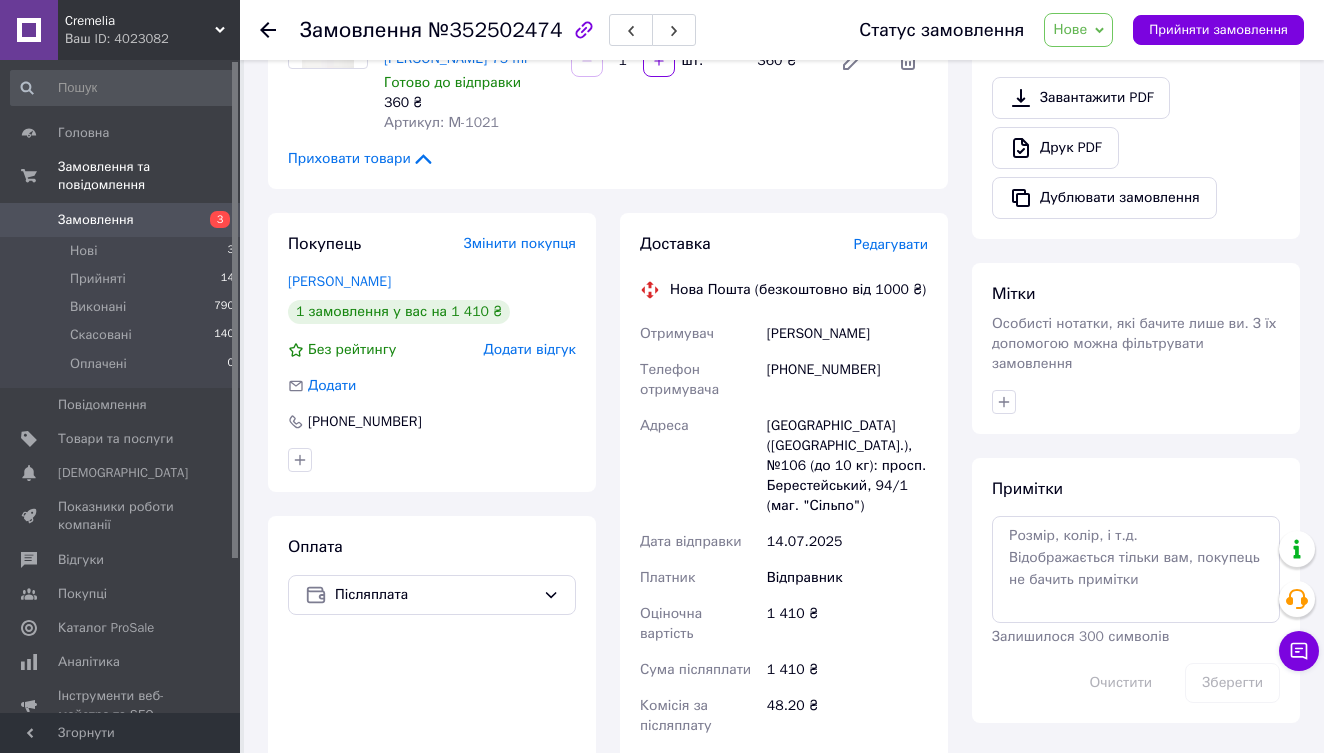 scroll, scrollTop: 650, scrollLeft: 0, axis: vertical 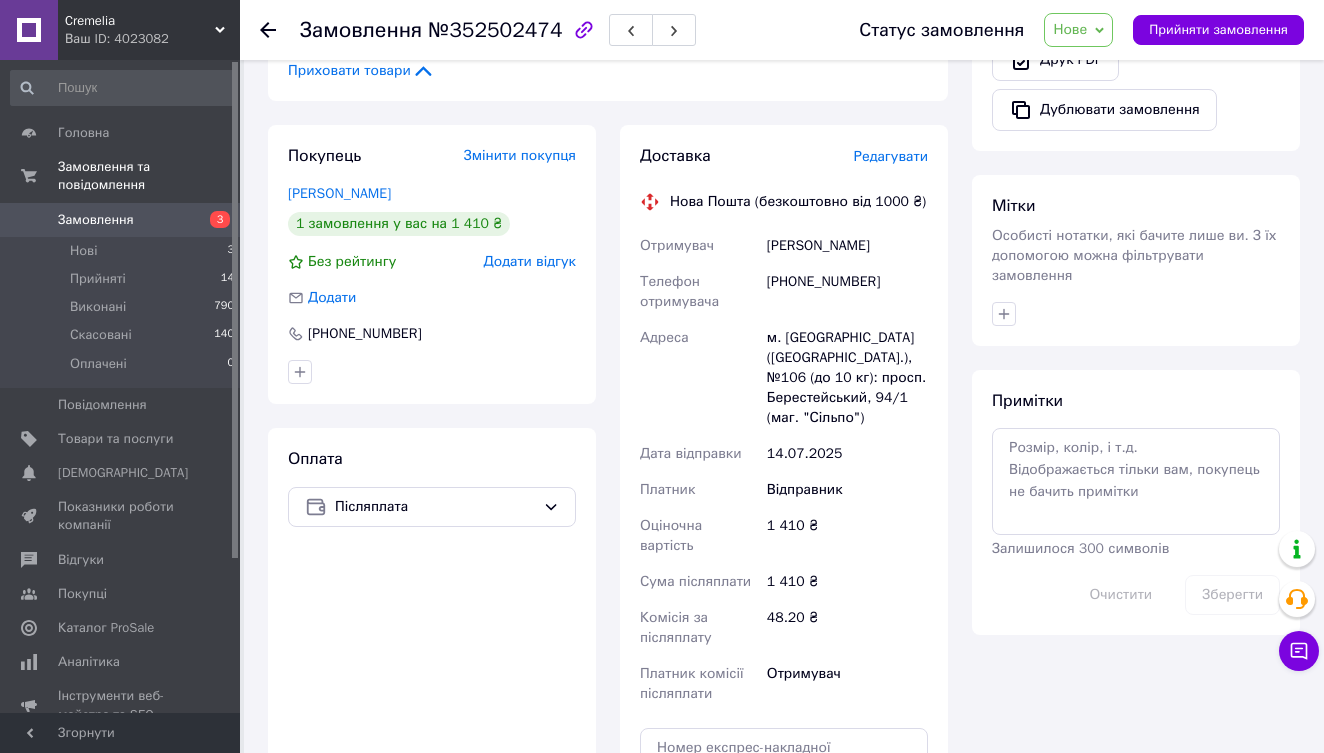 click on "Редагувати" at bounding box center (891, 156) 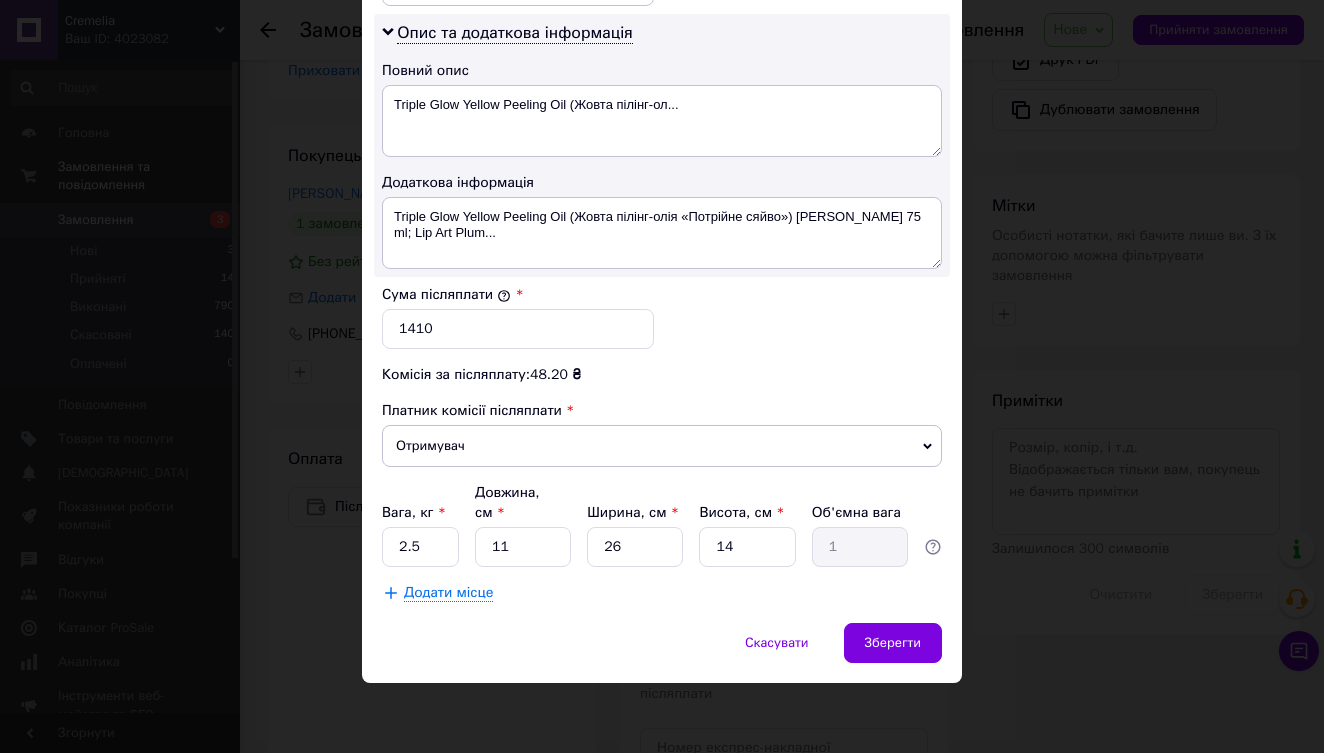 scroll, scrollTop: 1036, scrollLeft: 0, axis: vertical 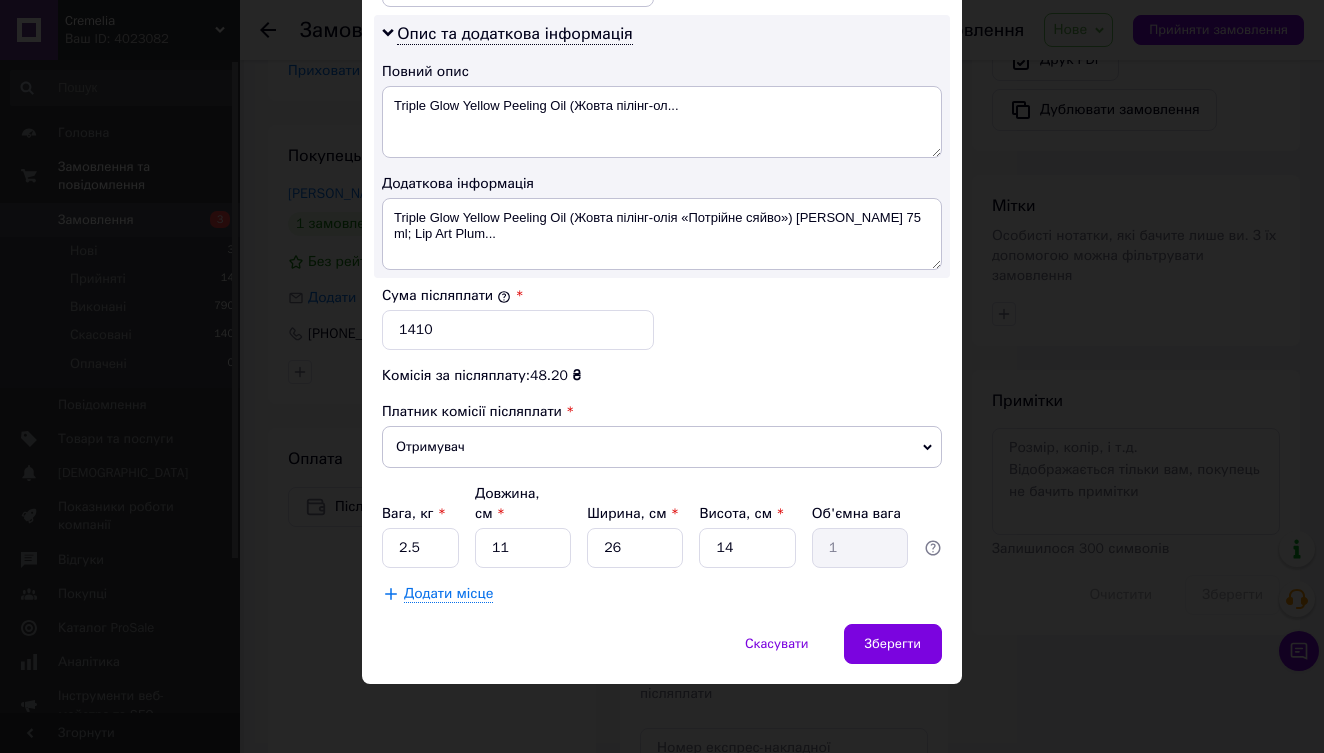click on "Отримувач" at bounding box center (662, 447) 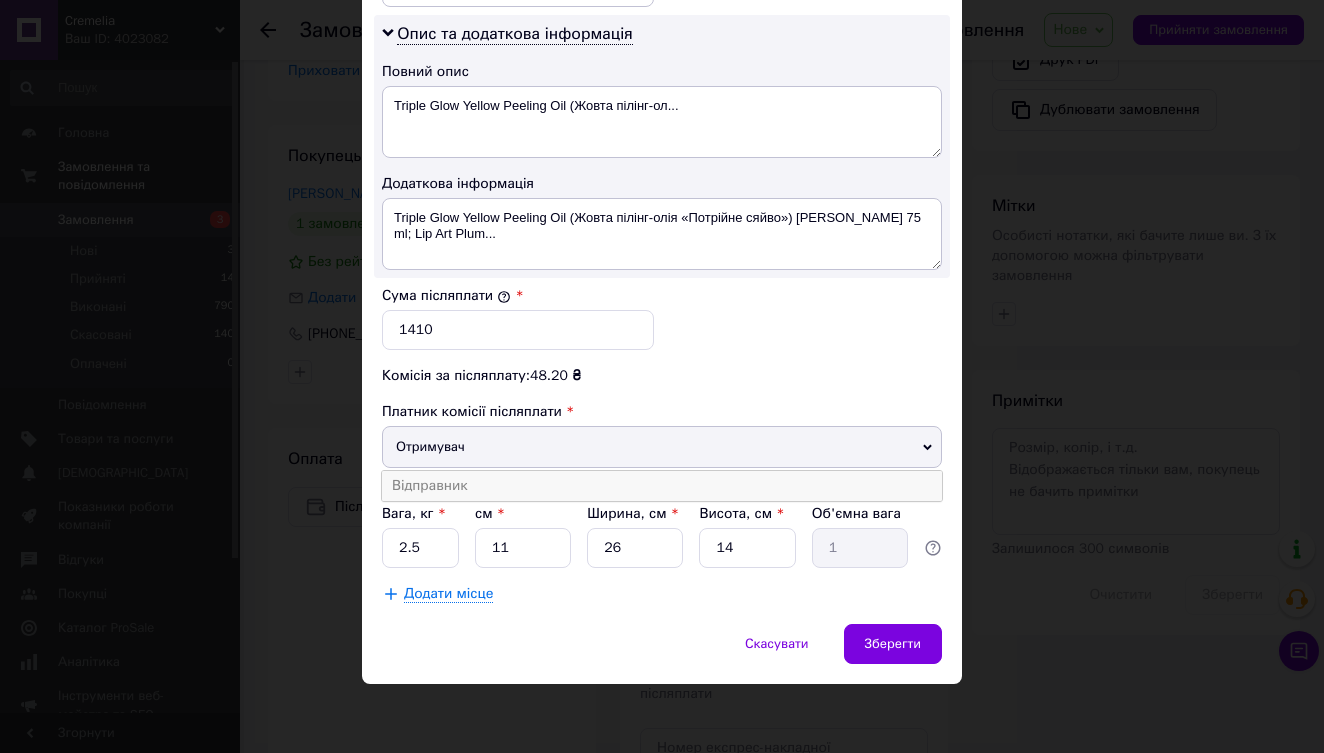 click on "Відправник" at bounding box center (662, 486) 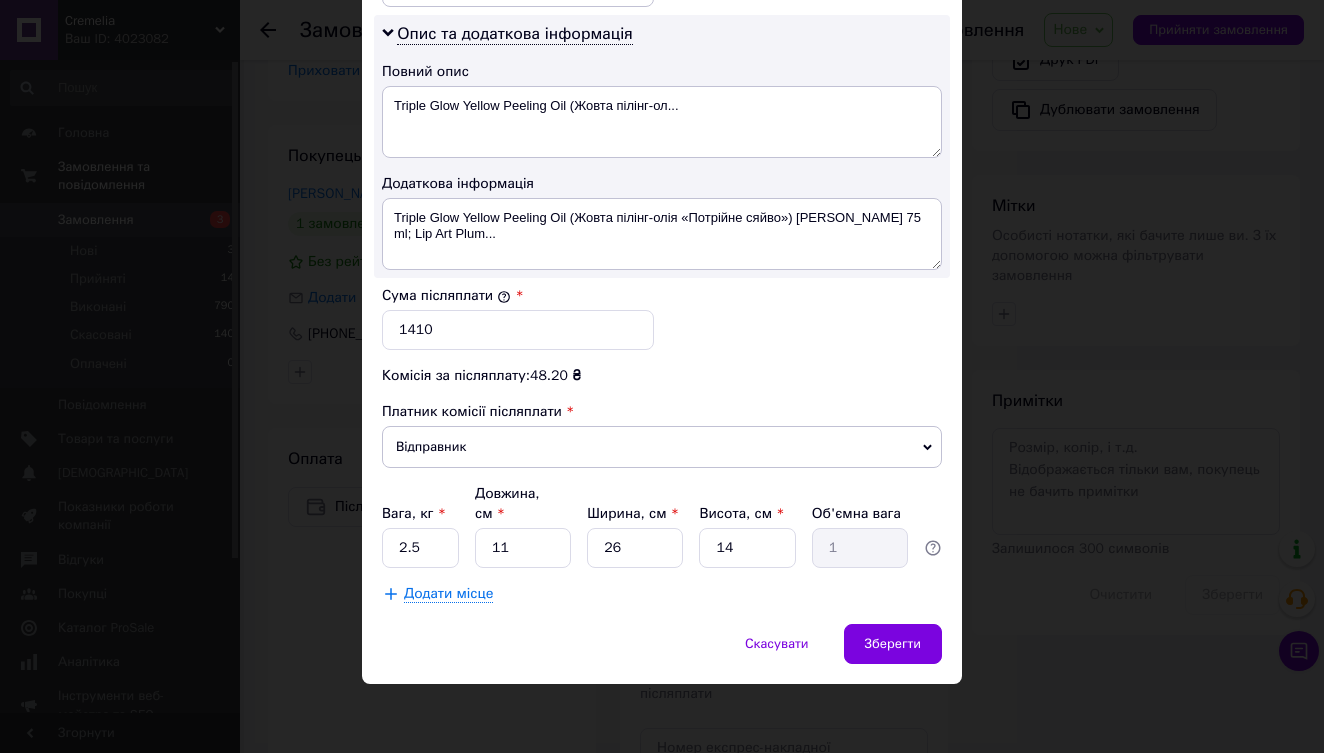 drag, startPoint x: 876, startPoint y: 640, endPoint x: 859, endPoint y: 622, distance: 24.758837 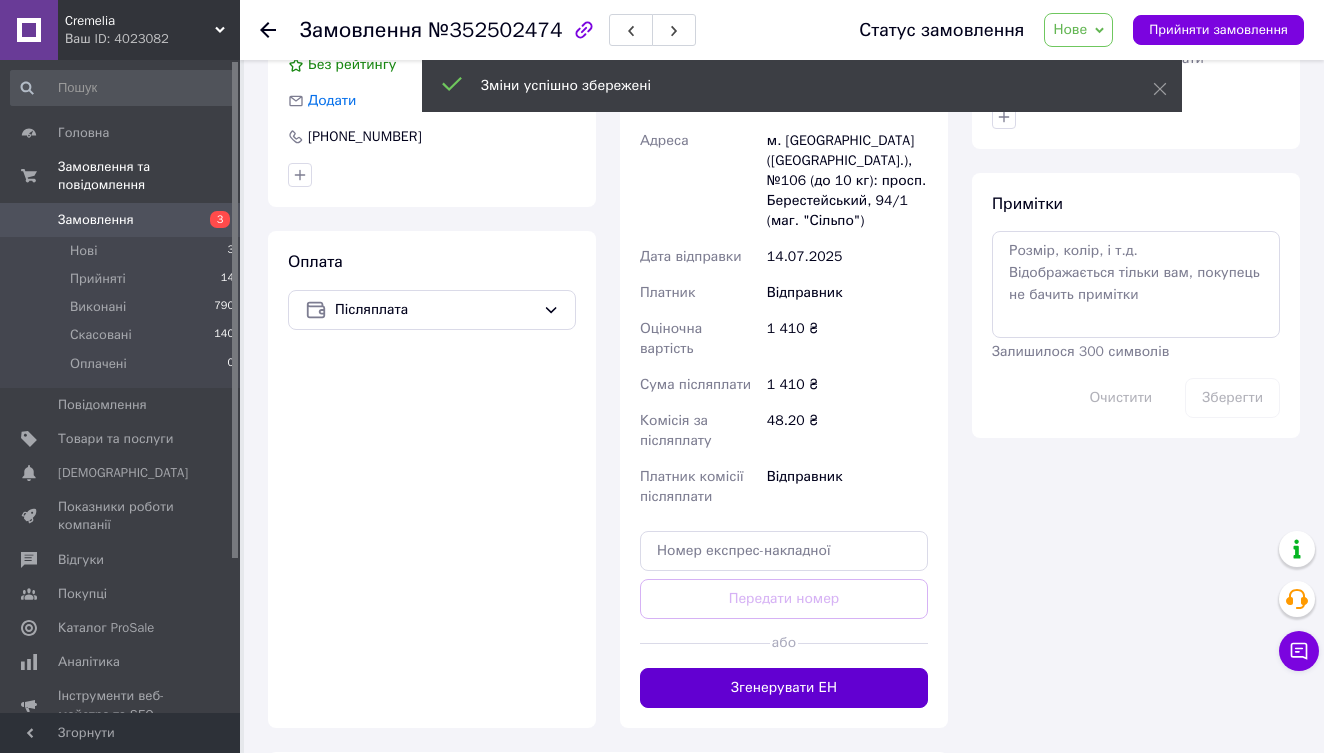 scroll, scrollTop: 849, scrollLeft: 0, axis: vertical 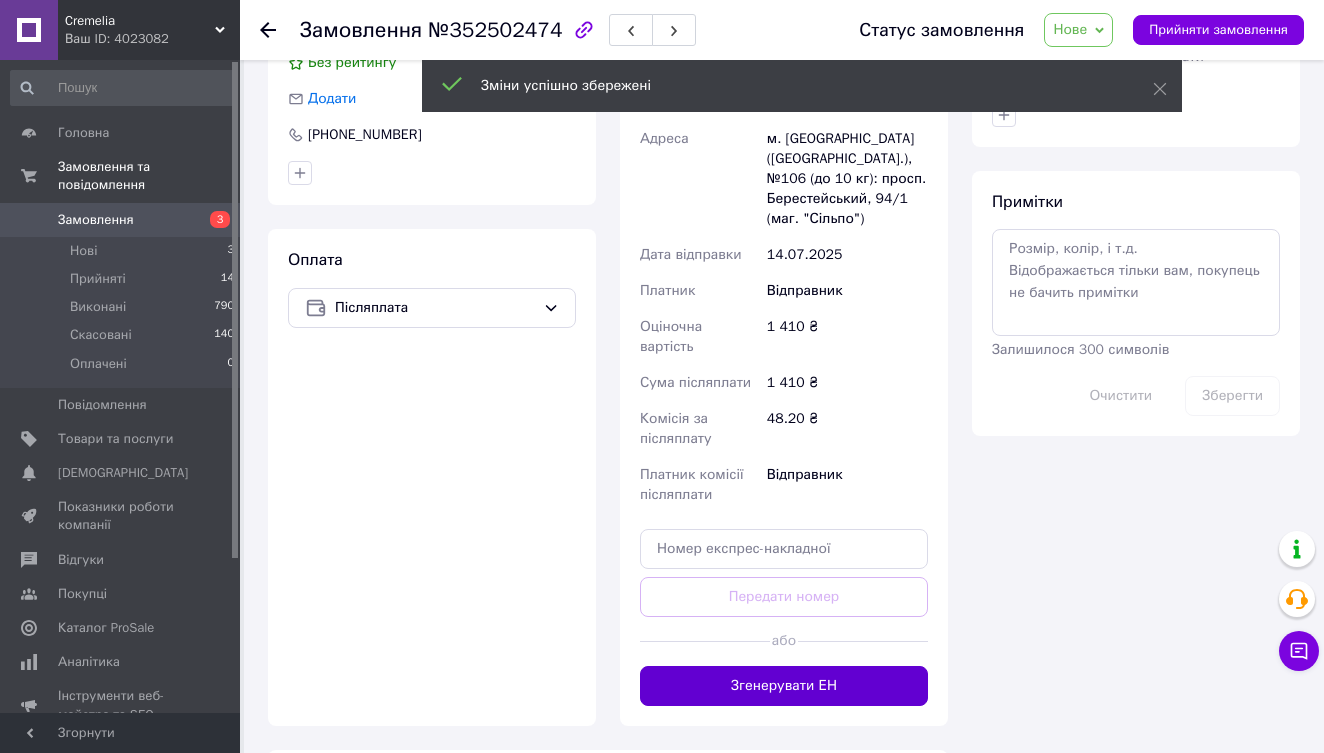 click on "Згенерувати ЕН" at bounding box center [784, 686] 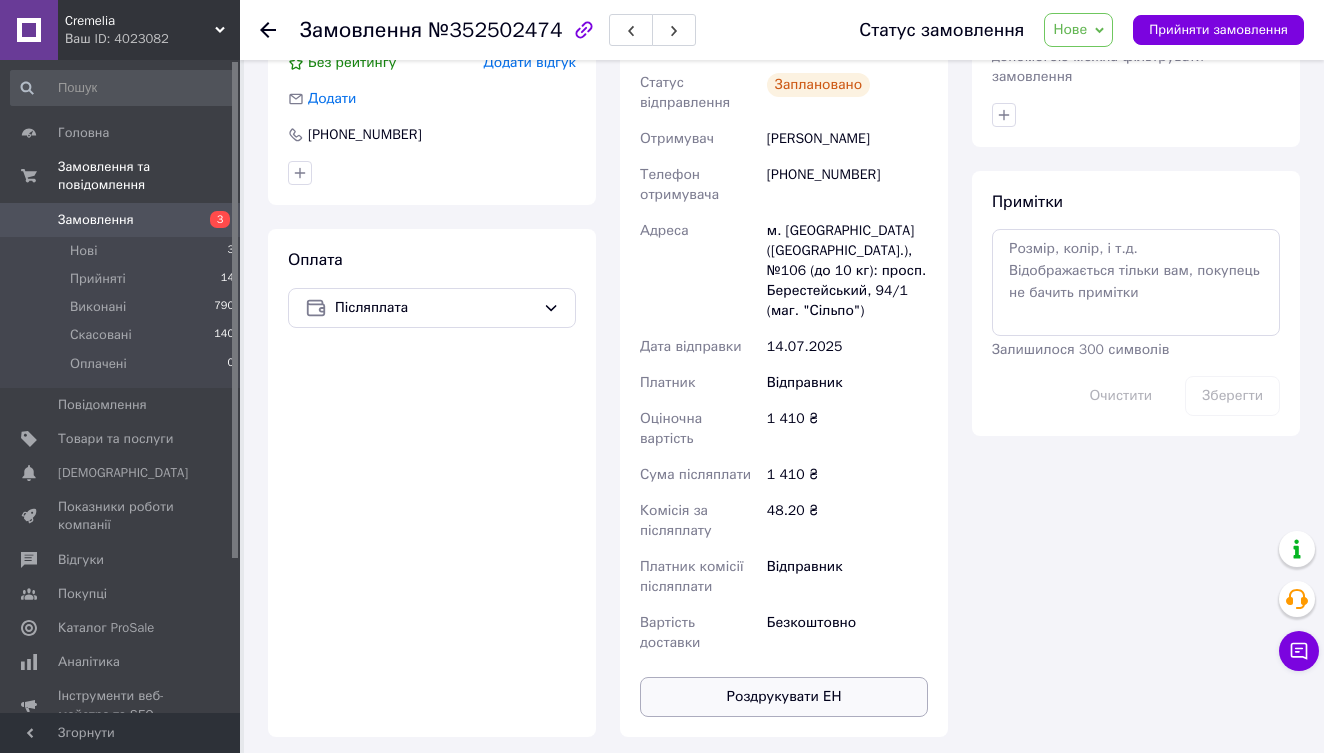 click on "Роздрукувати ЕН" at bounding box center (784, 697) 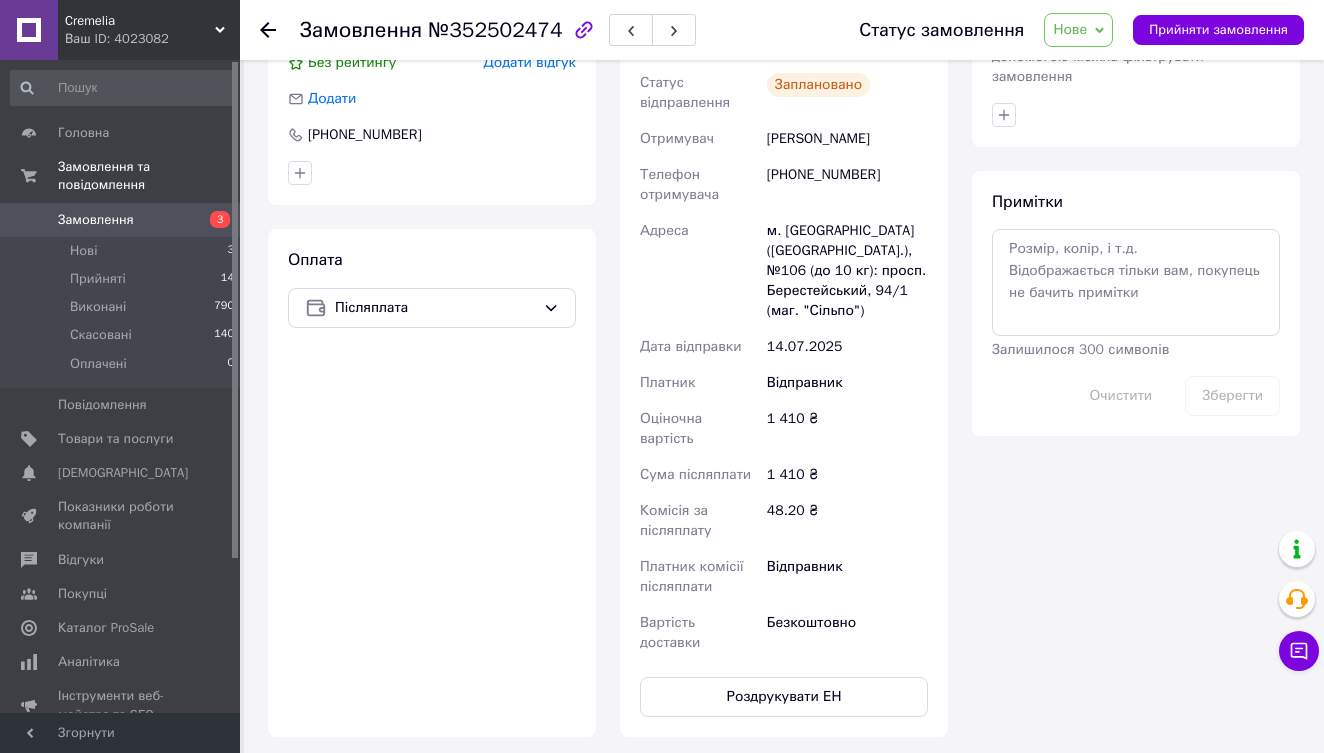 click on "Нове" at bounding box center [1070, 29] 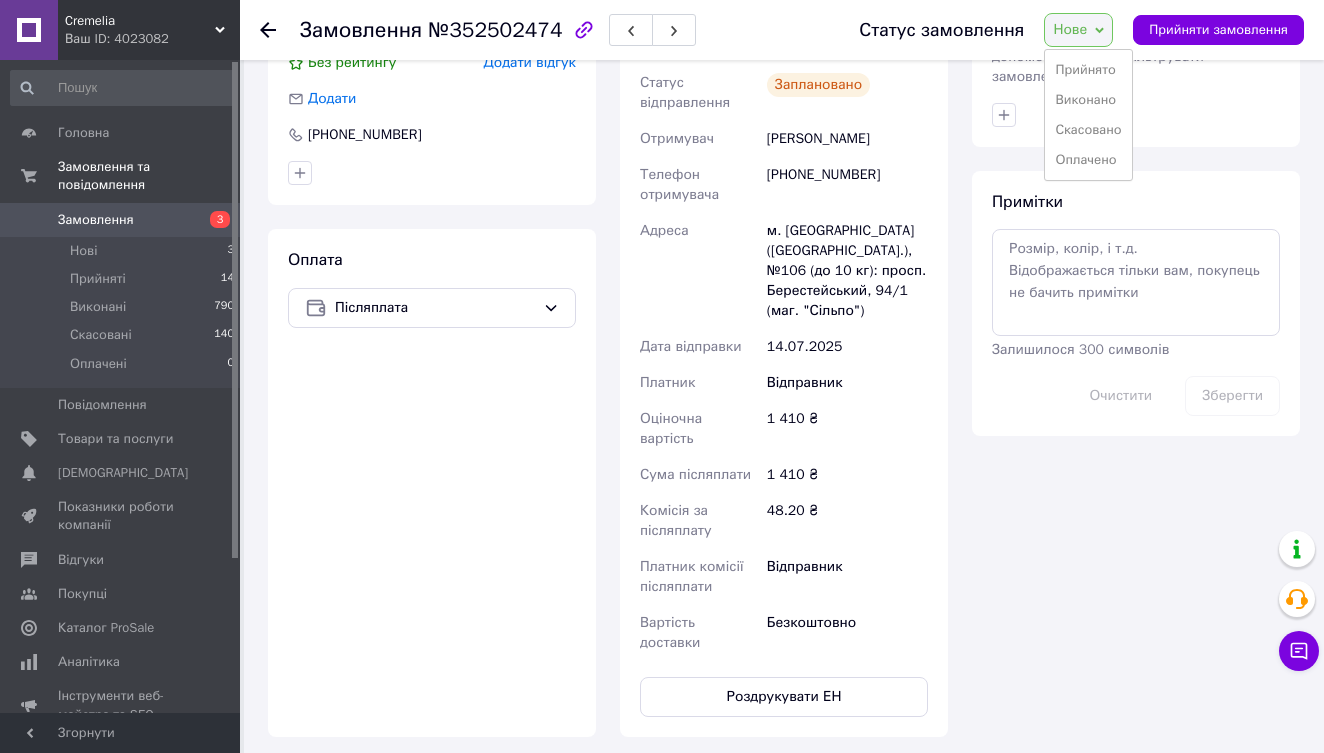 drag, startPoint x: 1077, startPoint y: 56, endPoint x: 923, endPoint y: 220, distance: 224.97112 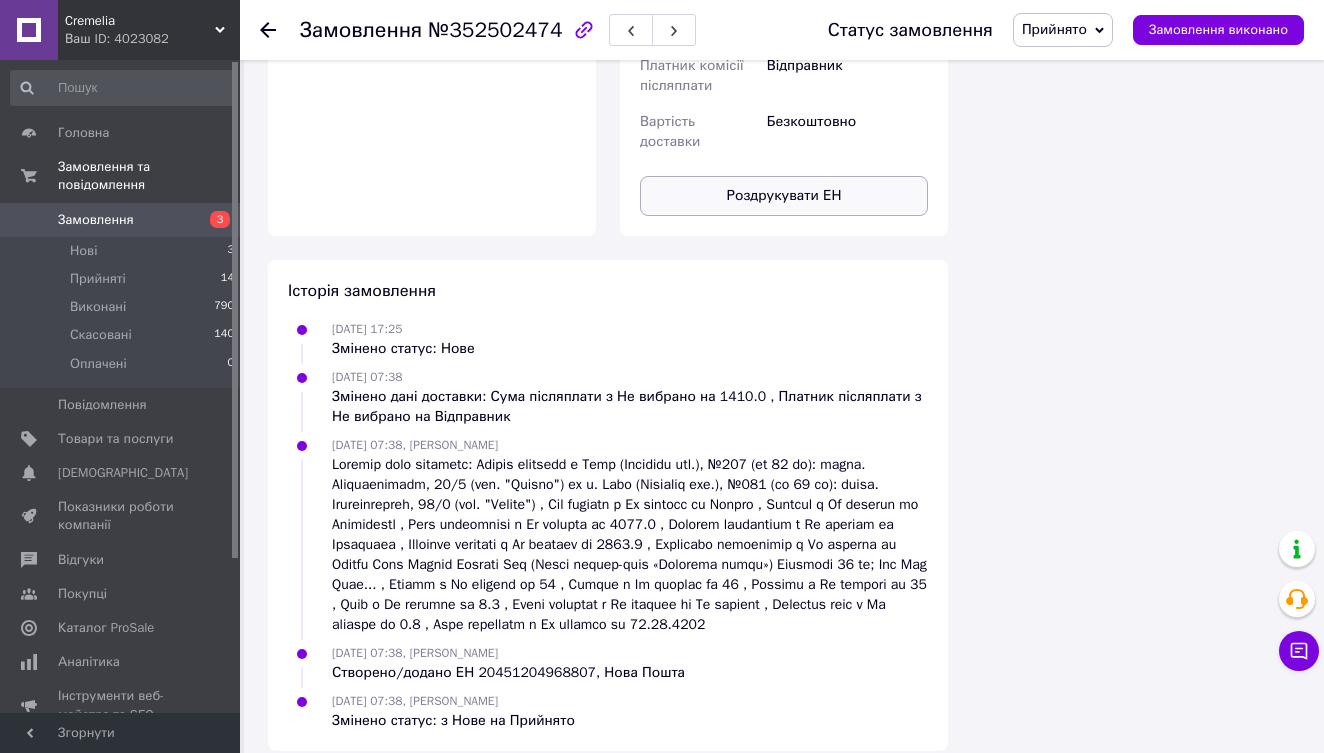 scroll, scrollTop: 1349, scrollLeft: 0, axis: vertical 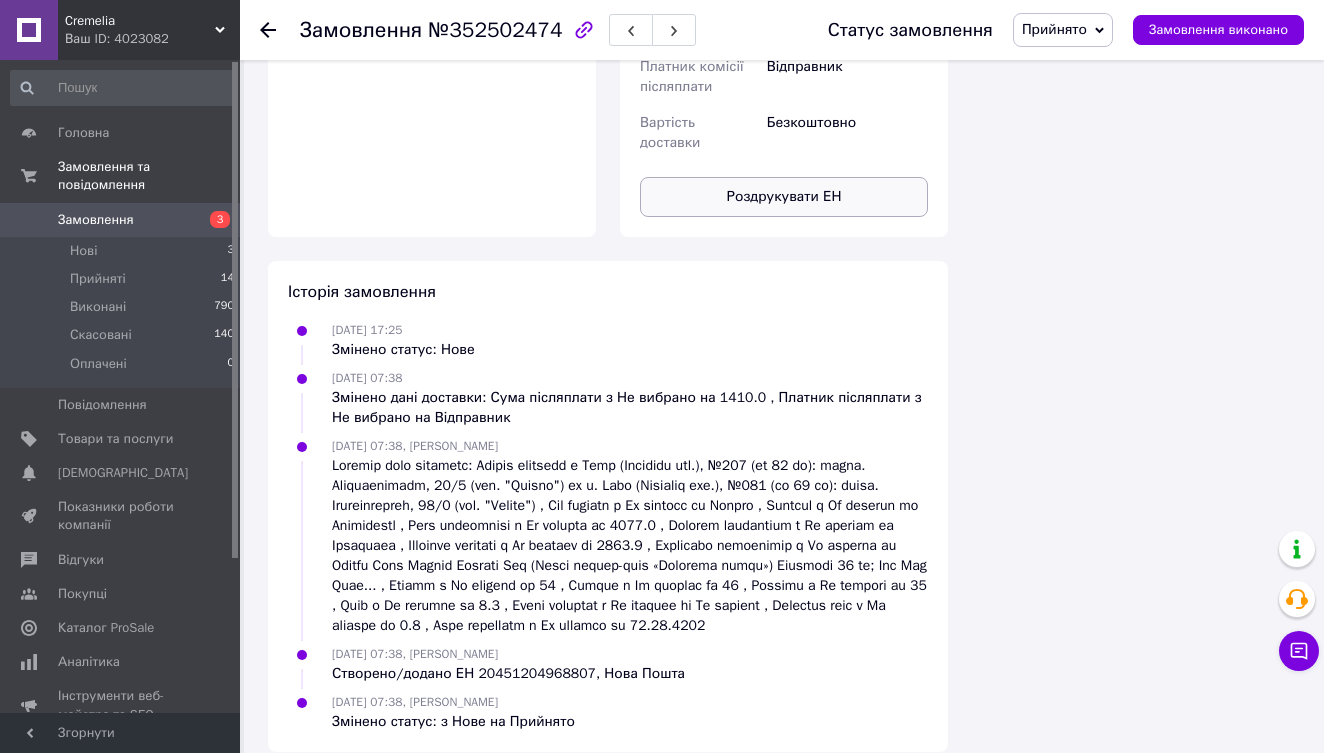 click on "Роздрукувати ЕН" at bounding box center (784, 197) 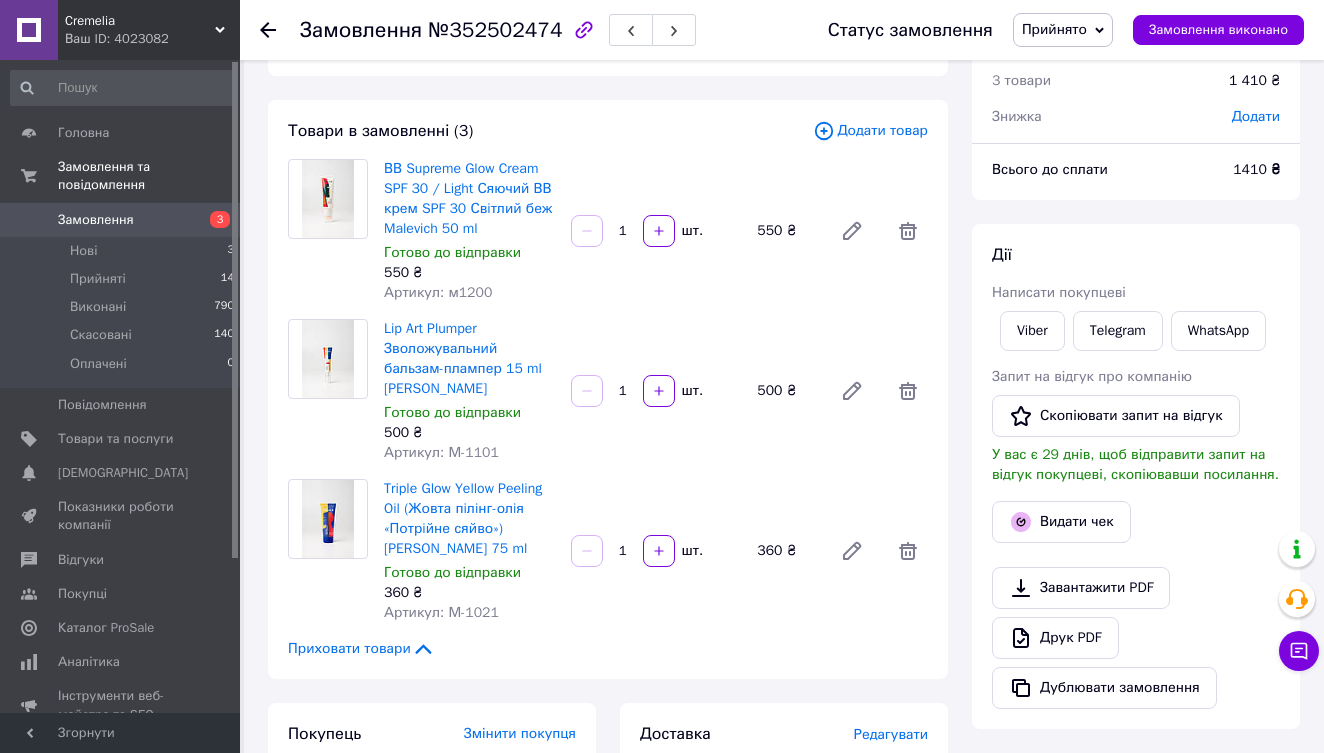 scroll, scrollTop: 72, scrollLeft: 0, axis: vertical 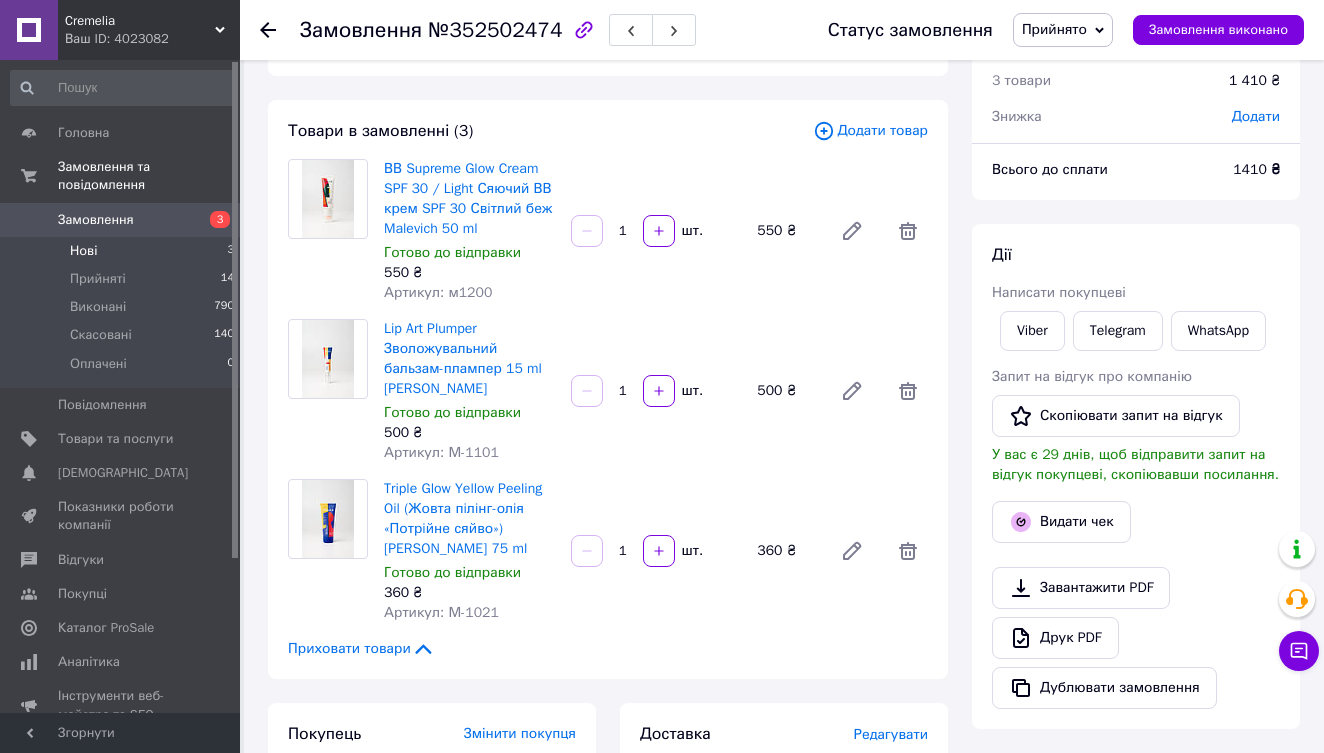 click on "Нові 3" at bounding box center (123, 251) 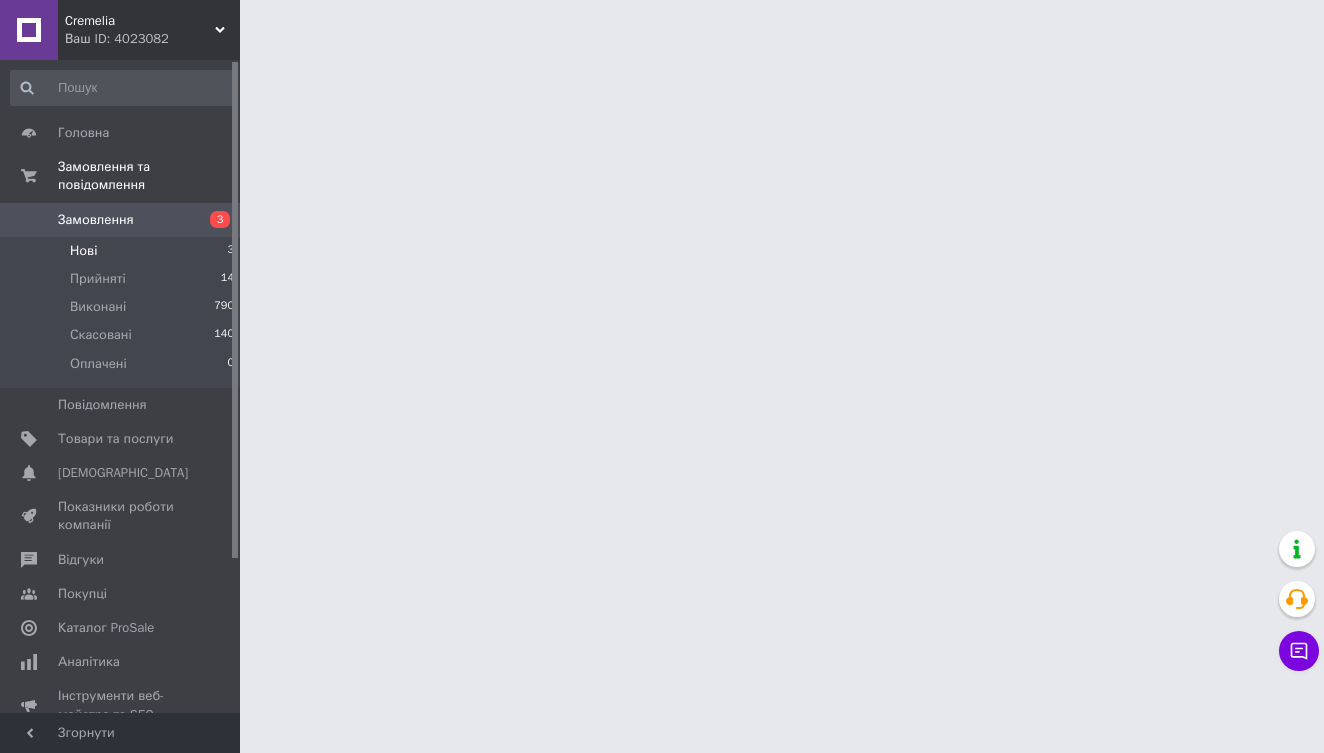 scroll, scrollTop: 0, scrollLeft: 0, axis: both 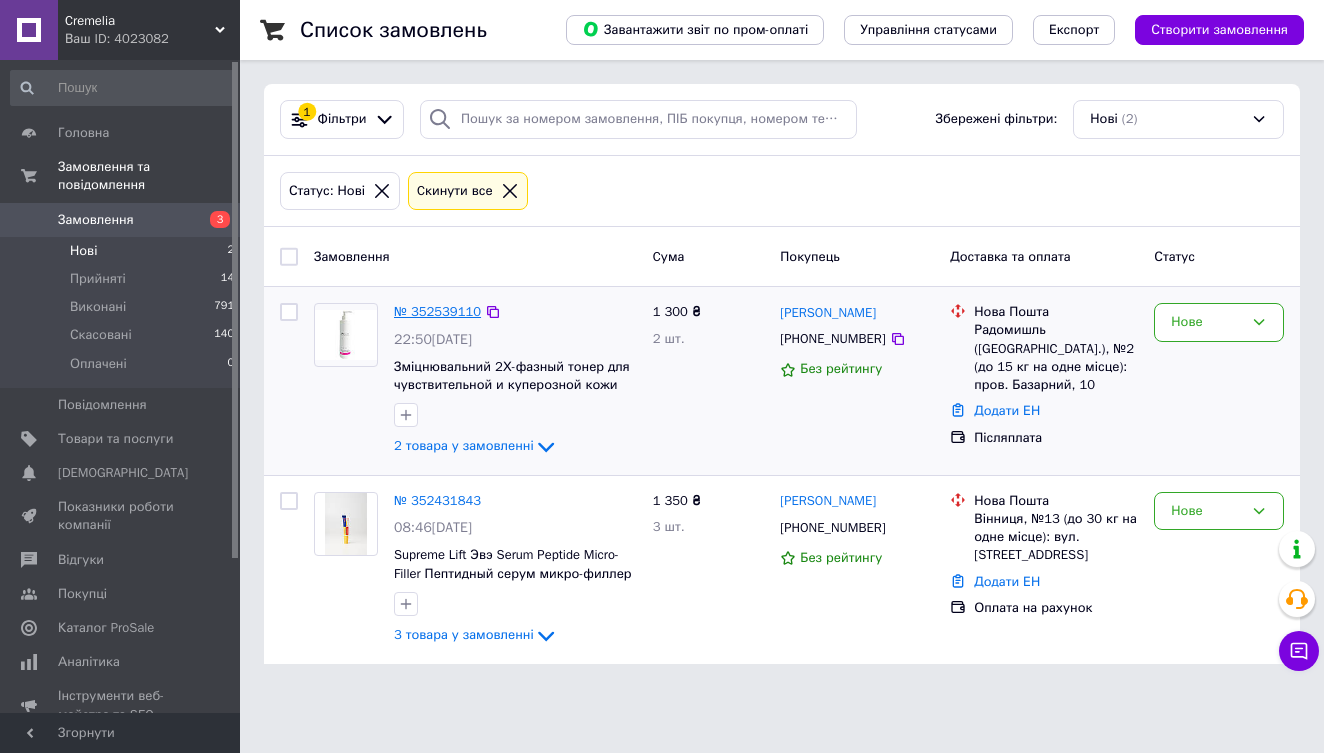 click on "№ 352539110" at bounding box center [437, 311] 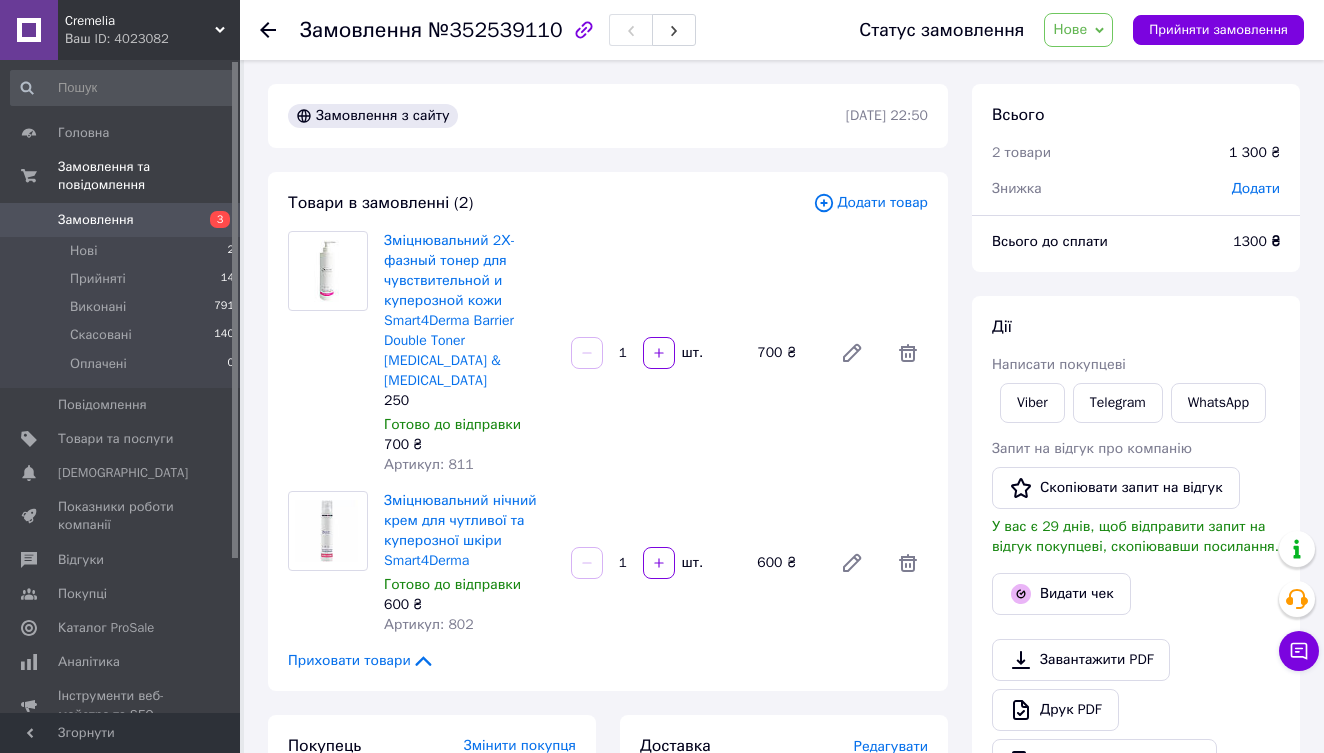 click on "Нове" at bounding box center (1070, 29) 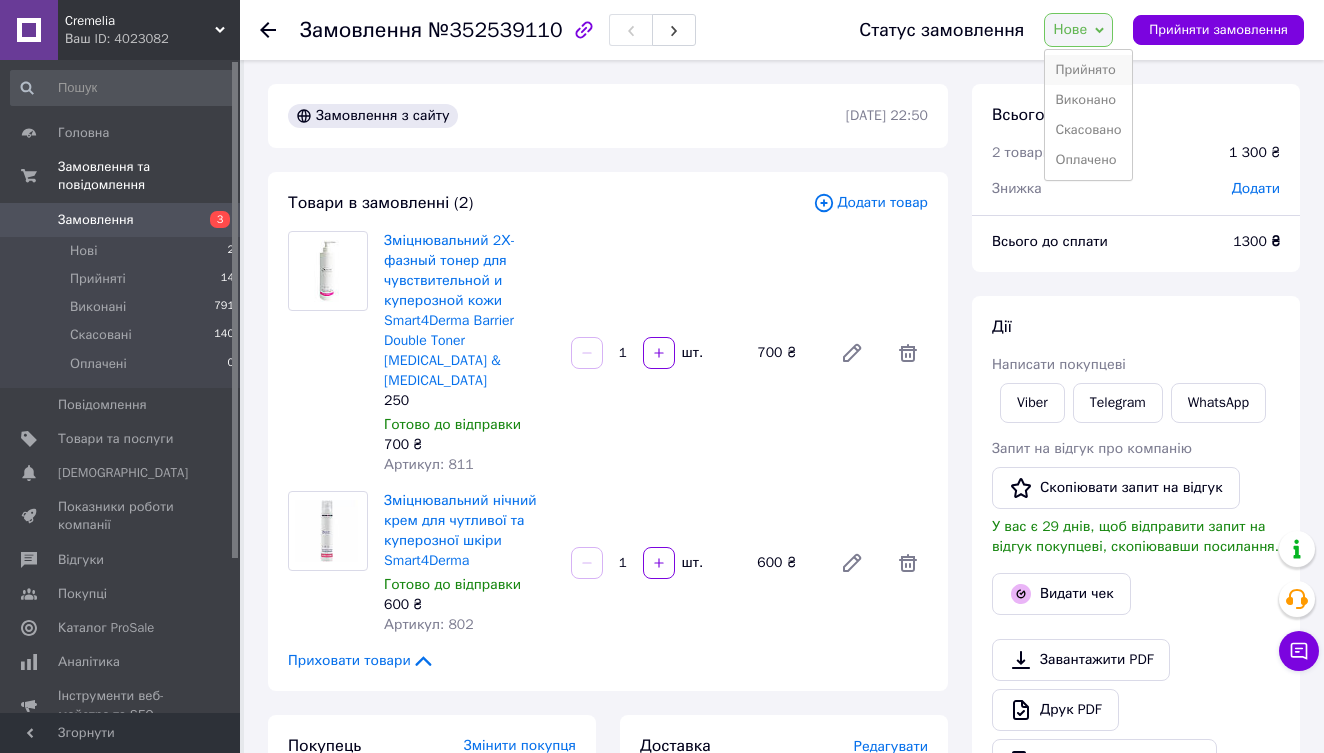 click on "Прийнято" at bounding box center (1088, 70) 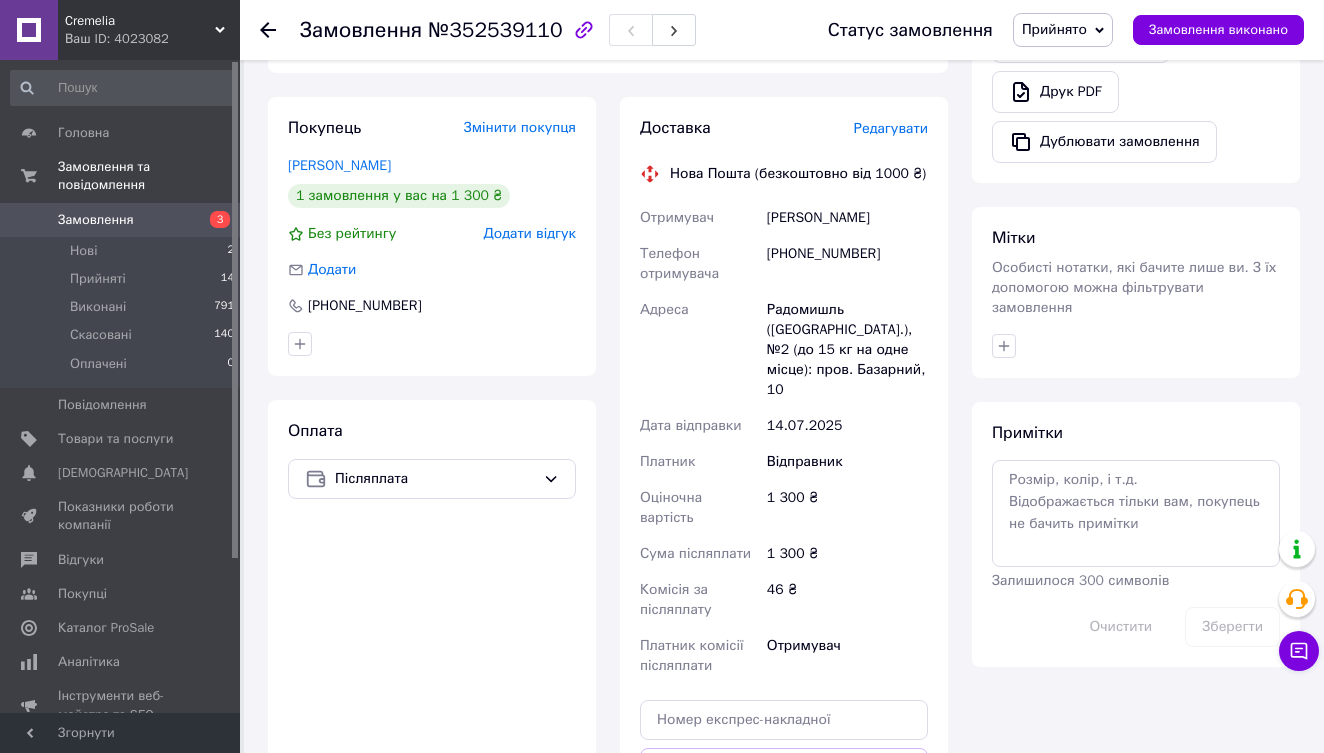 scroll, scrollTop: 620, scrollLeft: 0, axis: vertical 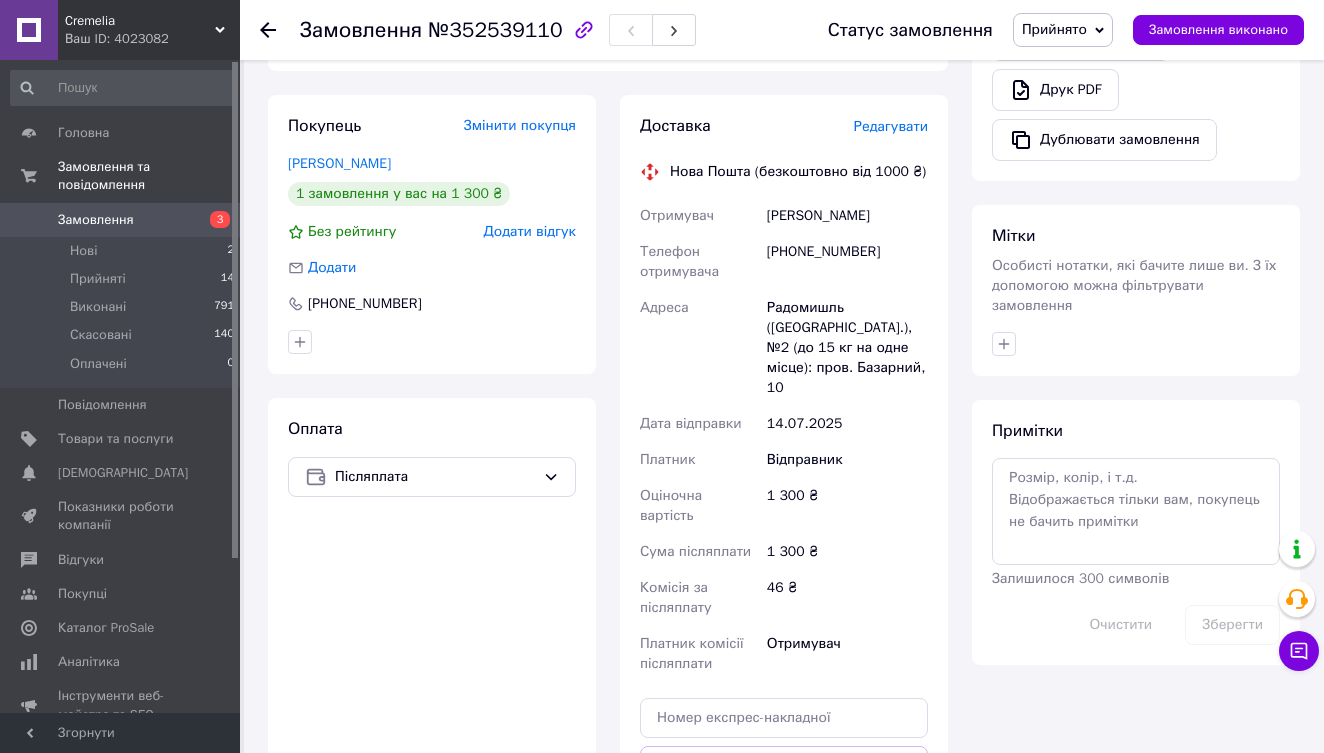 click on "Редагувати" at bounding box center [891, 126] 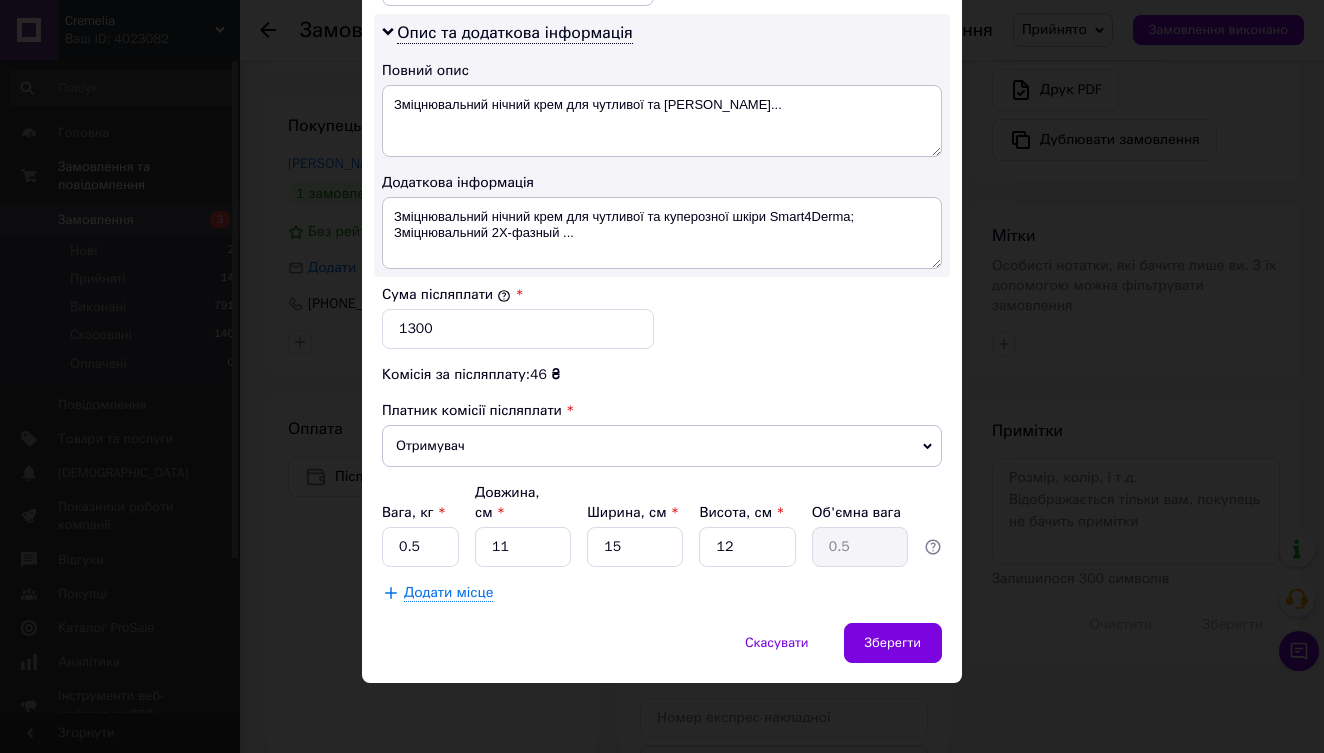 scroll, scrollTop: 1036, scrollLeft: 0, axis: vertical 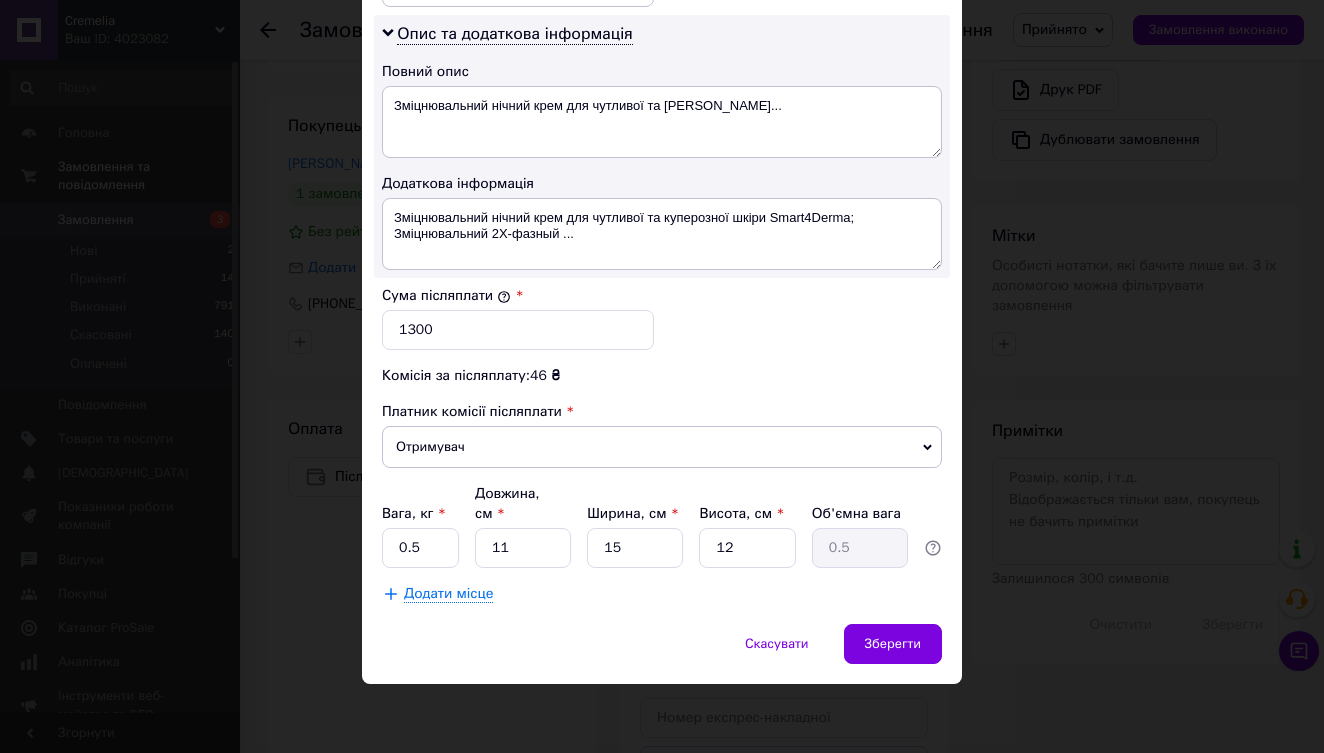 click on "Отримувач" at bounding box center [662, 447] 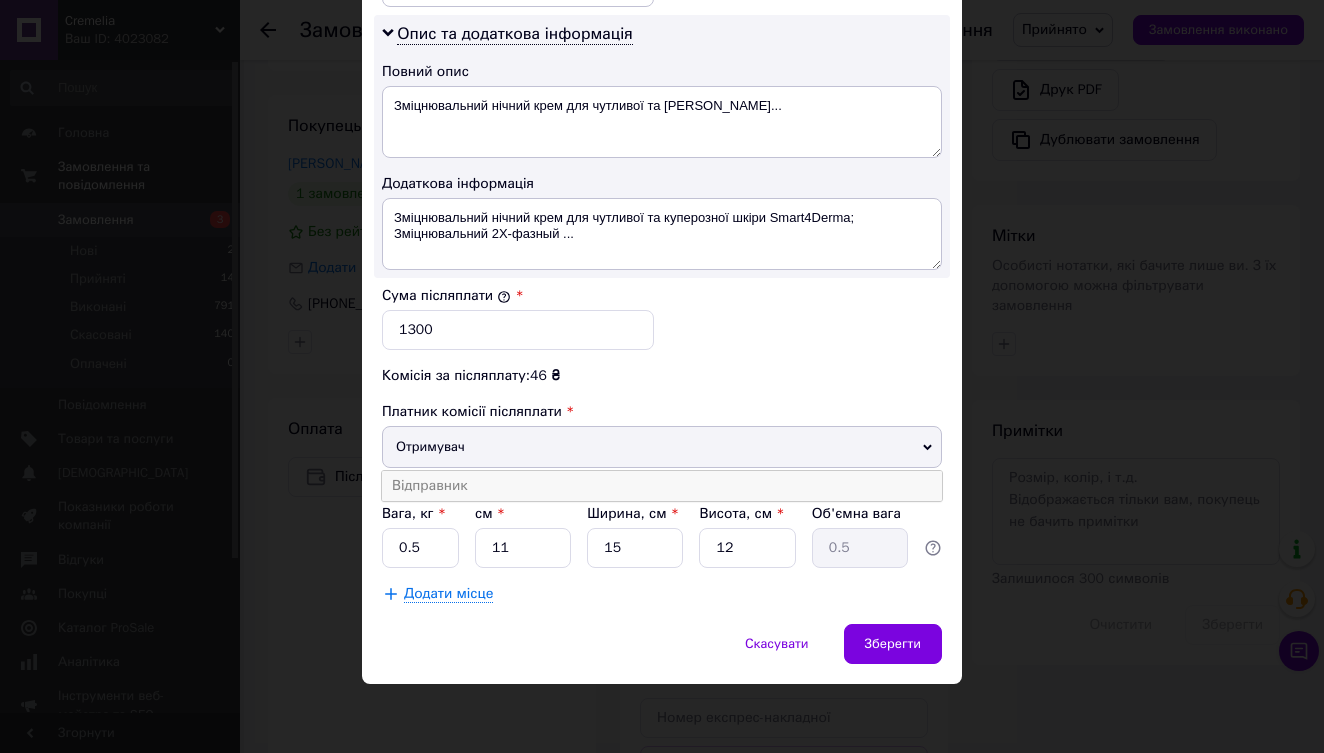 click on "Відправник" at bounding box center (662, 486) 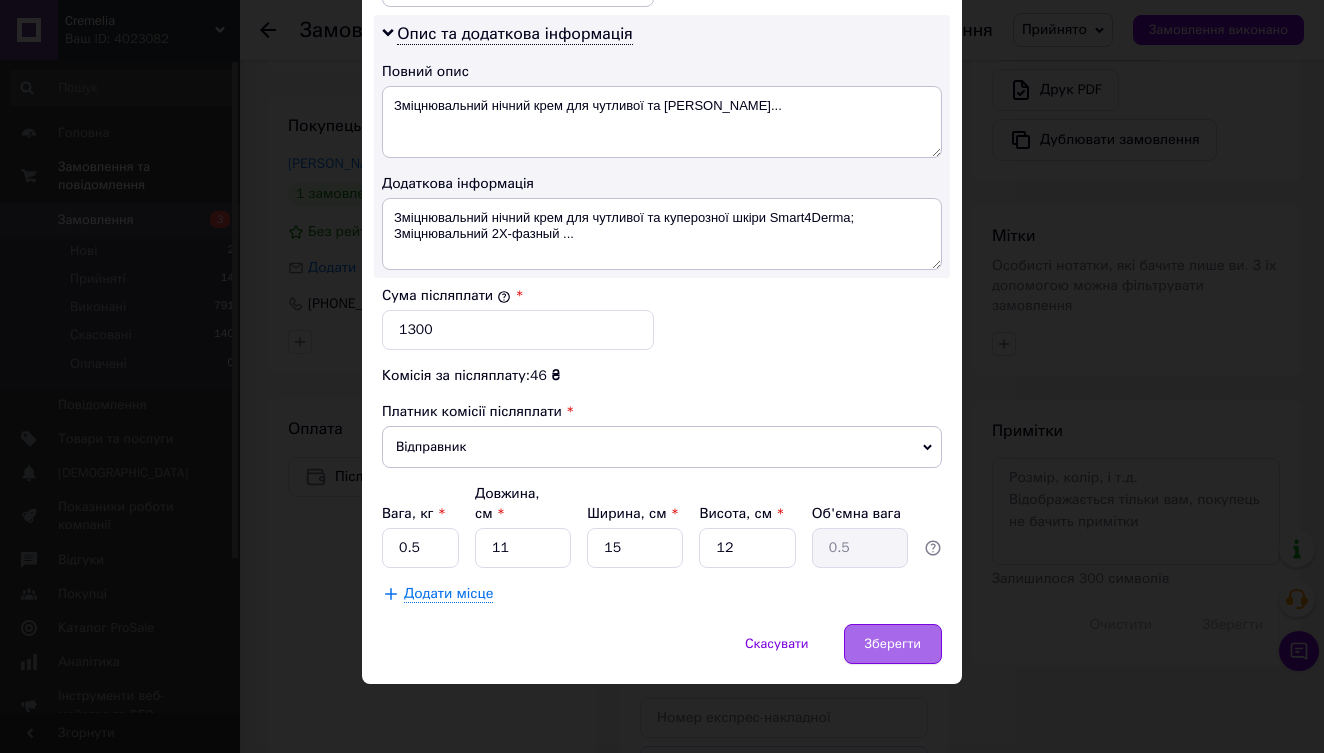 click on "Зберегти" at bounding box center [893, 644] 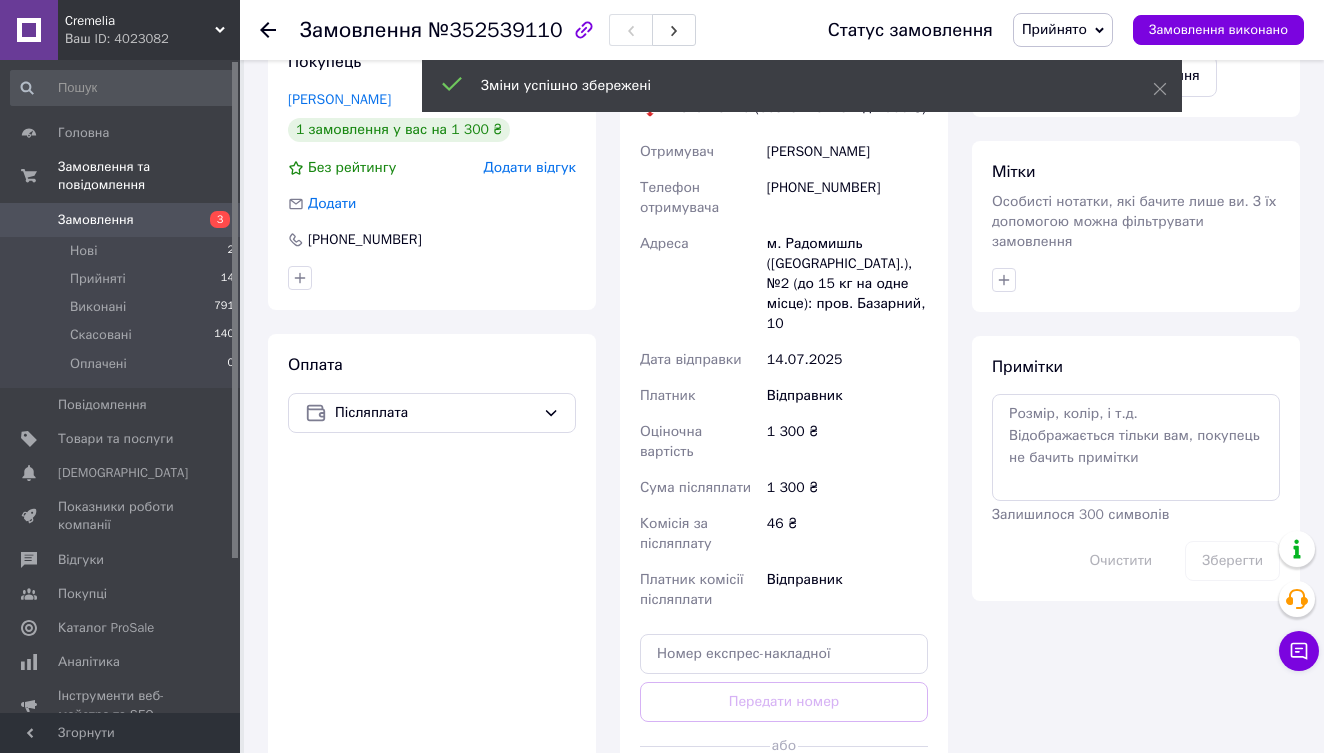 scroll, scrollTop: 759, scrollLeft: 0, axis: vertical 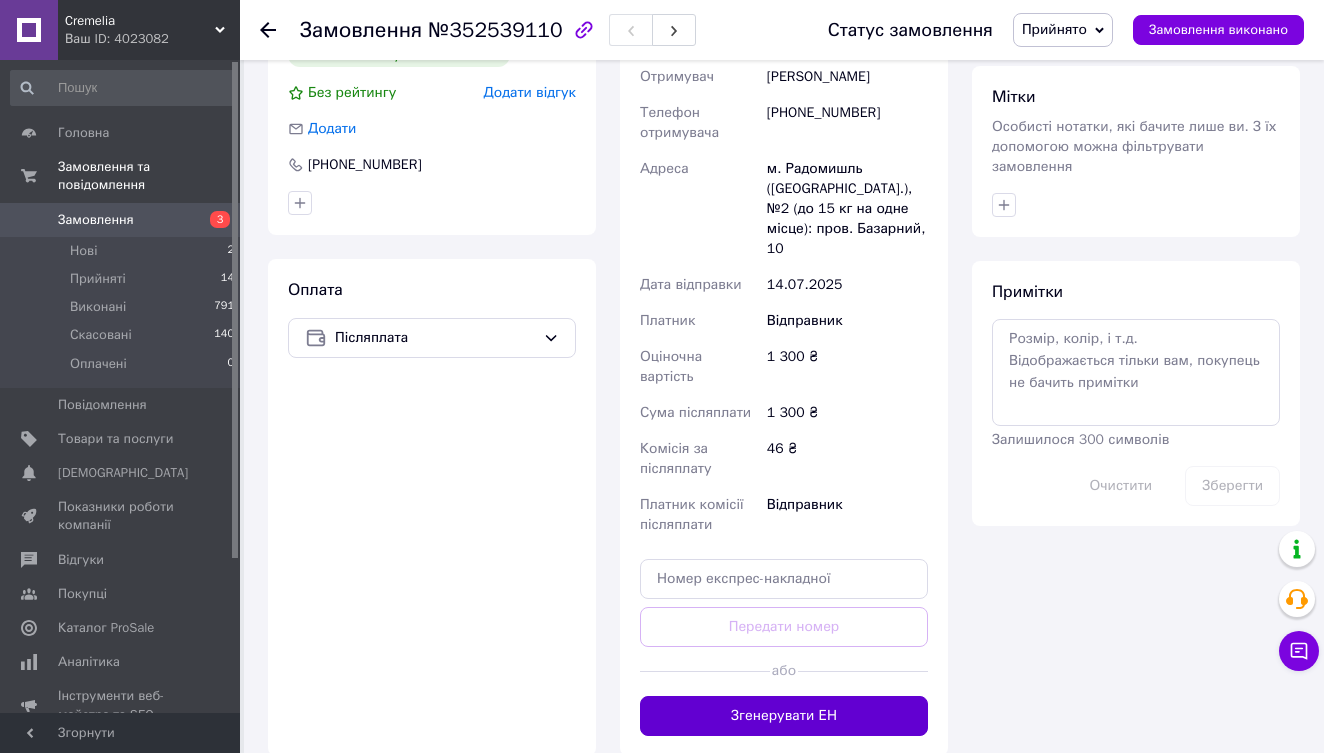 click on "Згенерувати ЕН" at bounding box center [784, 716] 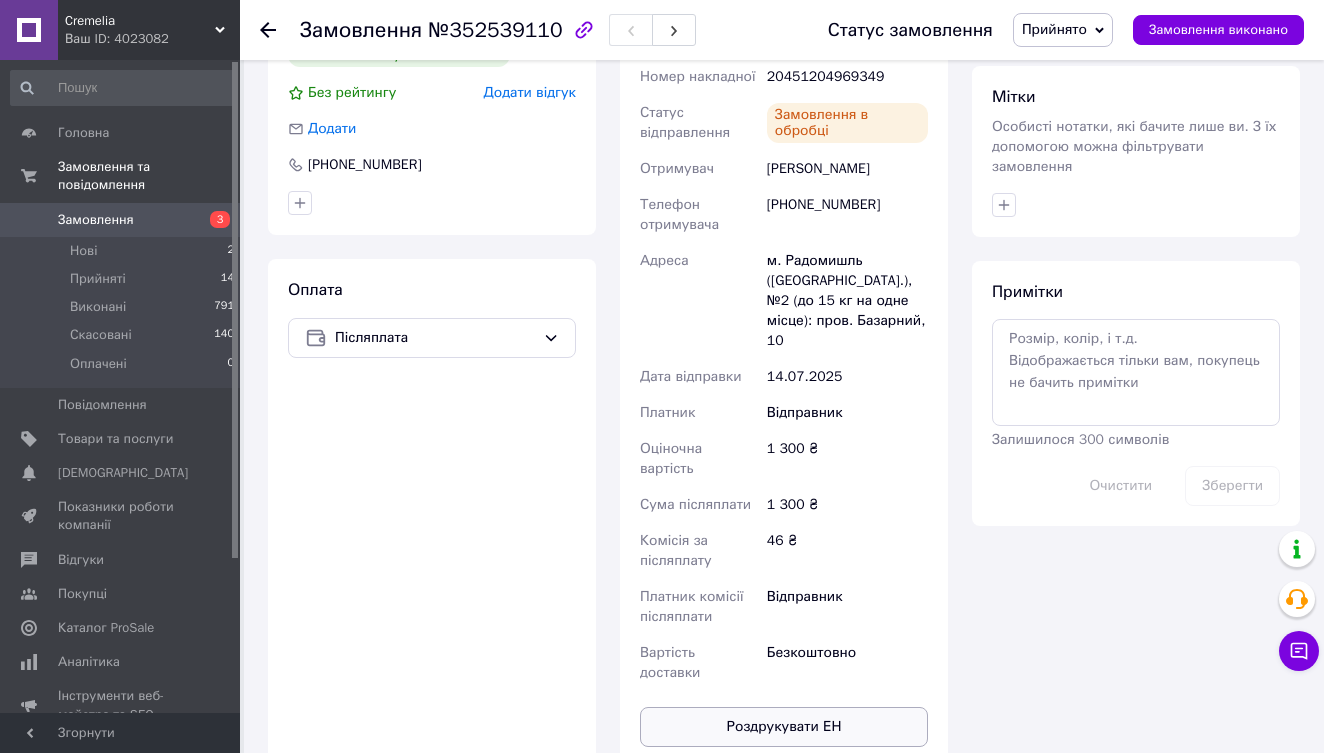 scroll, scrollTop: 759, scrollLeft: 0, axis: vertical 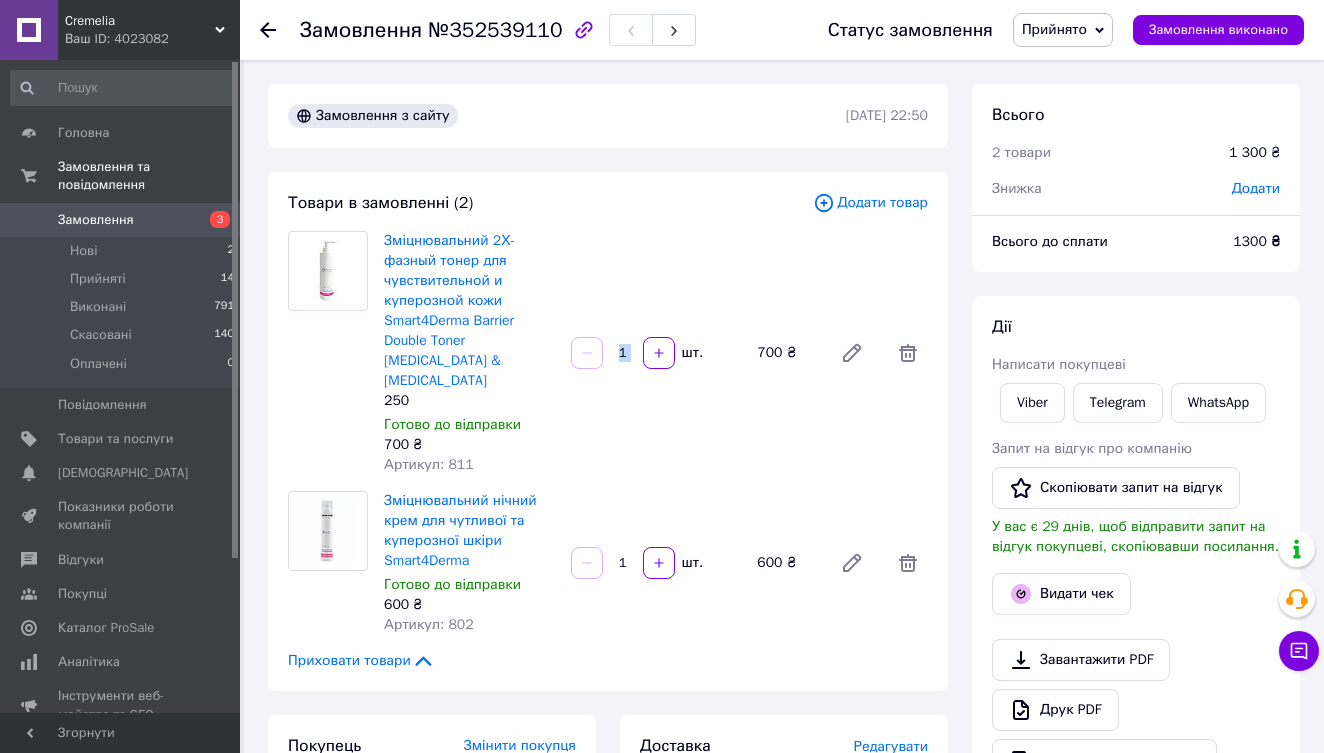 click on "Зміцнювальний 2Х-фазный тонер для чувствительной и куперозной кожи Smart4Derma Barrier Double Toner Prebiotics & Hamamelis 250 Готово до відправки 700 ₴ Артикул: 811 1   шт. 700 ₴" at bounding box center (656, 353) 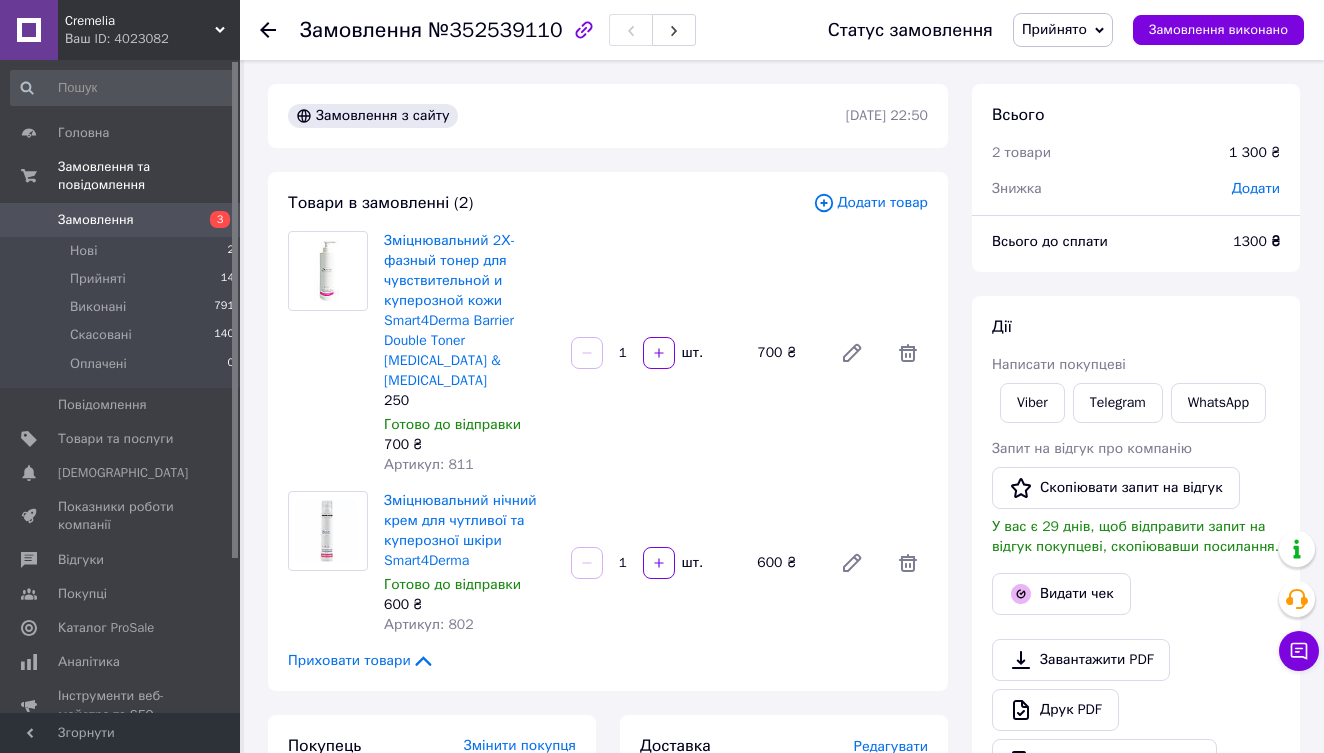 click on "Зміцнювальний 2Х-фазный тонер для чувствительной и куперозной кожи Smart4Derma Barrier Double Toner Prebiotics & Hamamelis 250 Готово до відправки 700 ₴ Артикул: 811 1   шт. 700 ₴" at bounding box center [656, 353] 